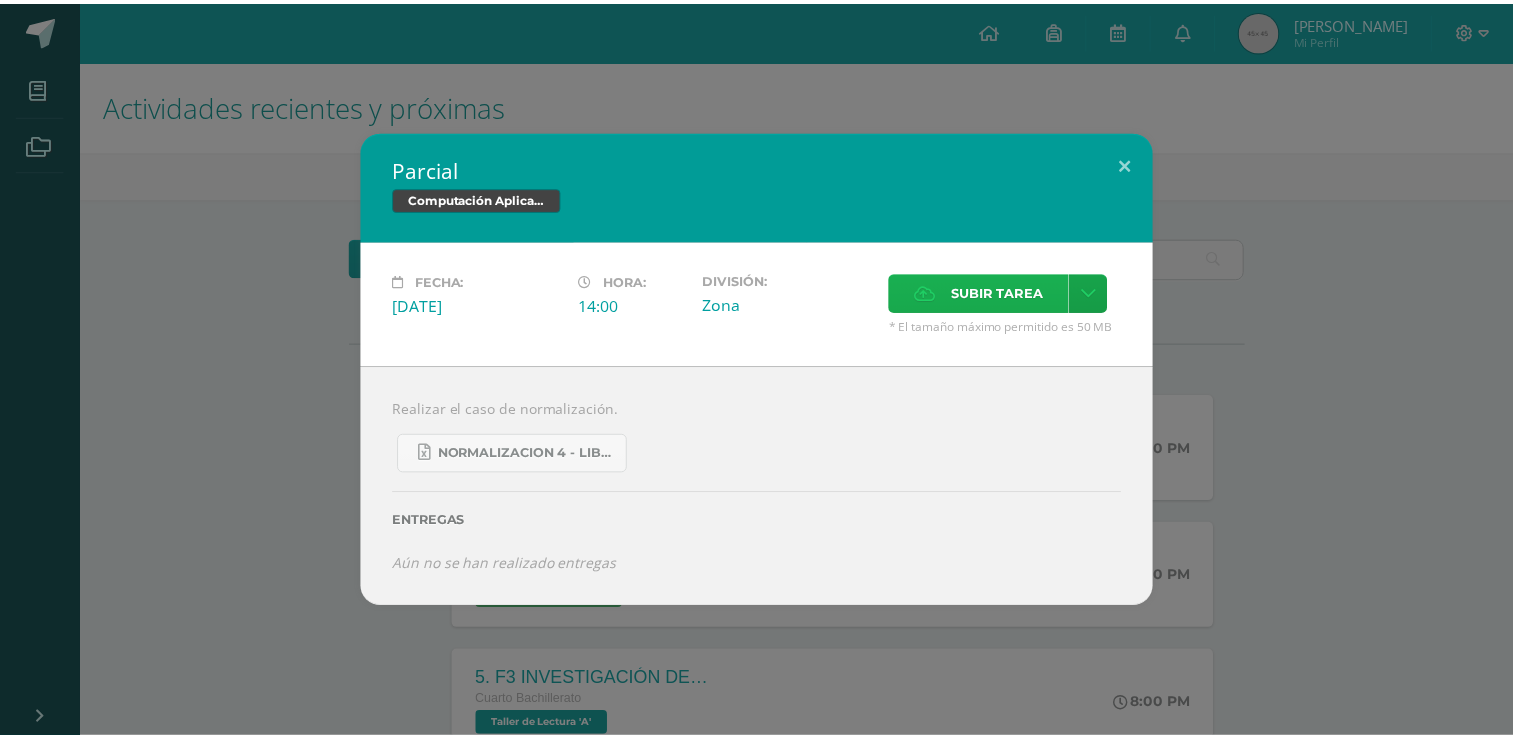 scroll, scrollTop: 0, scrollLeft: 0, axis: both 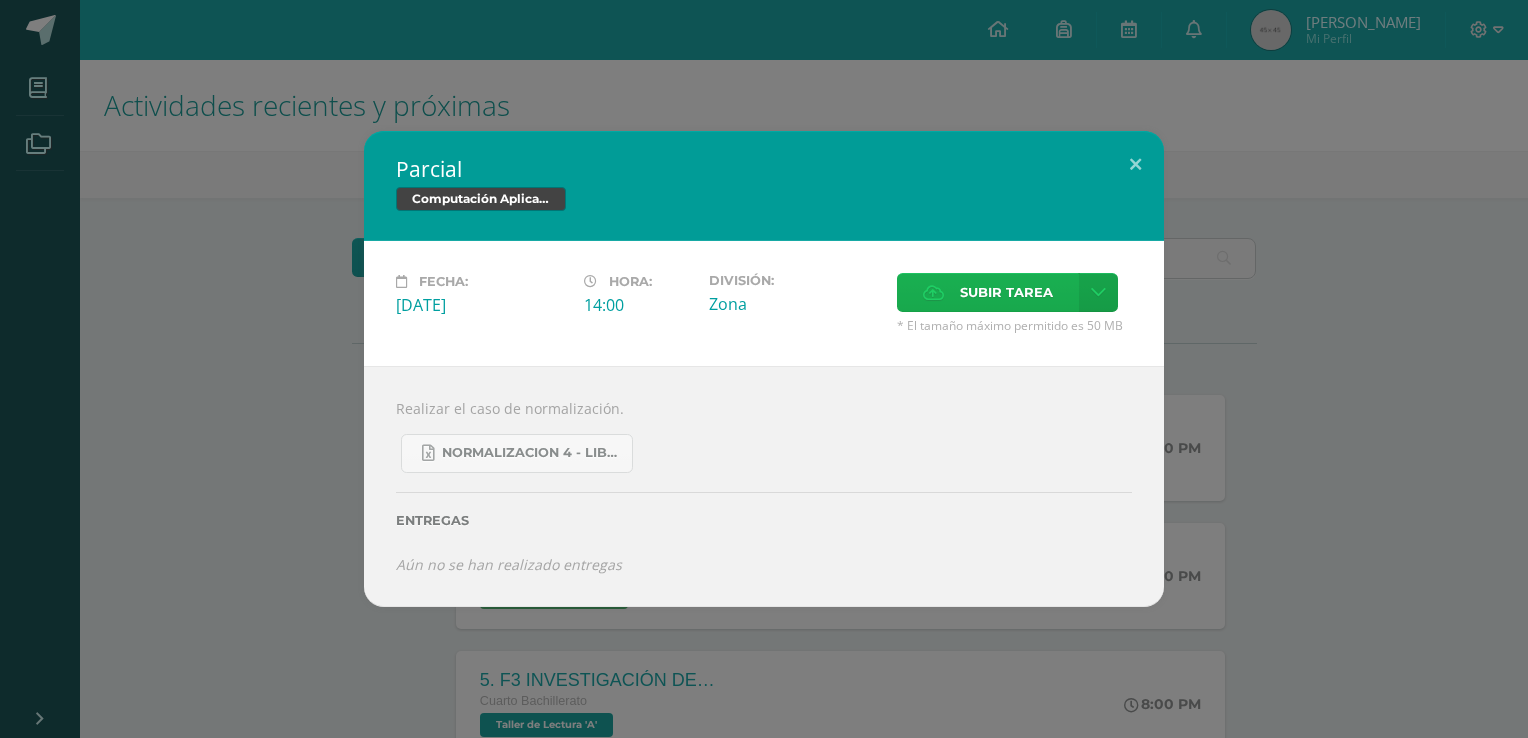 click on "Subir tarea" at bounding box center (1006, 292) 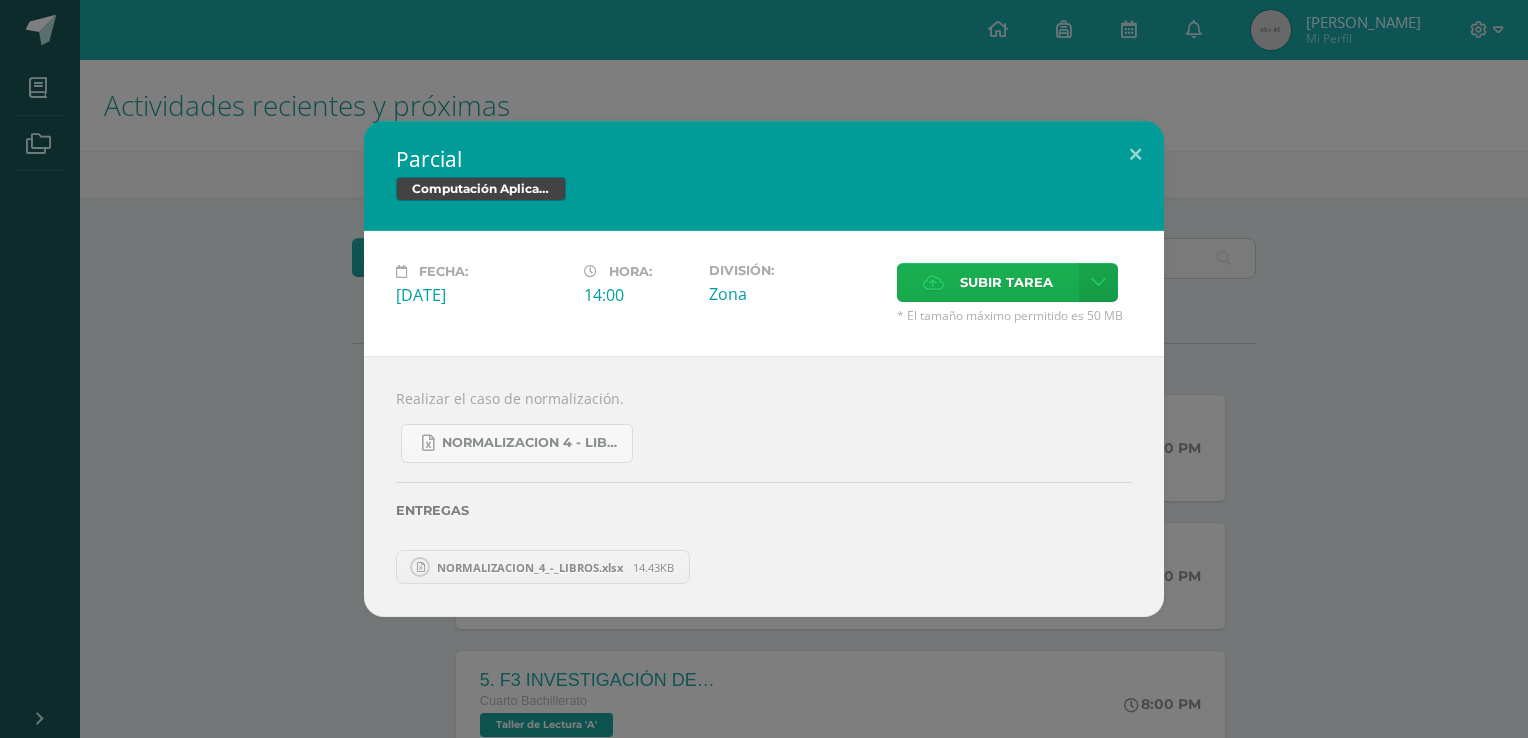 click on "Subir tarea" at bounding box center [1006, 282] 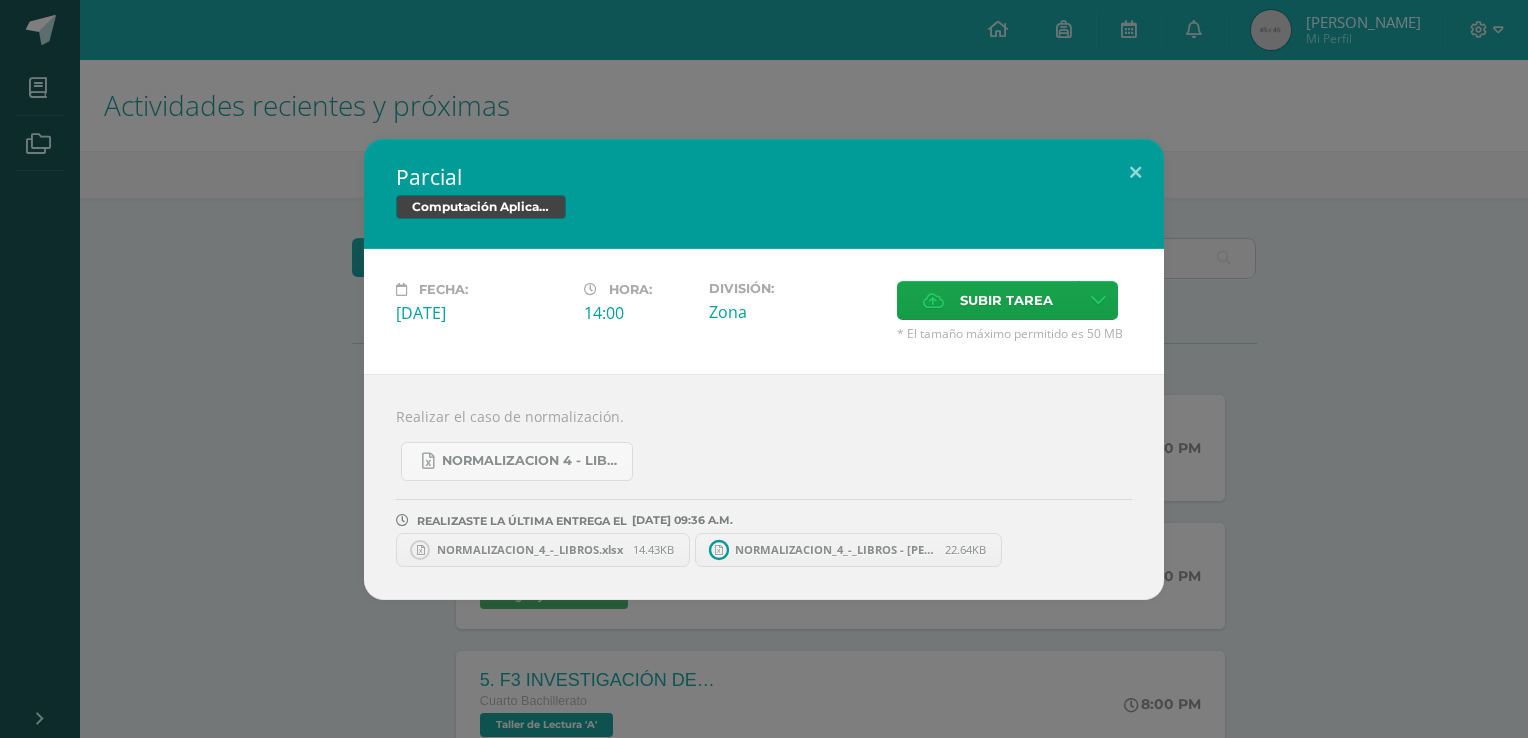 click on "14.43KB" at bounding box center [653, 549] 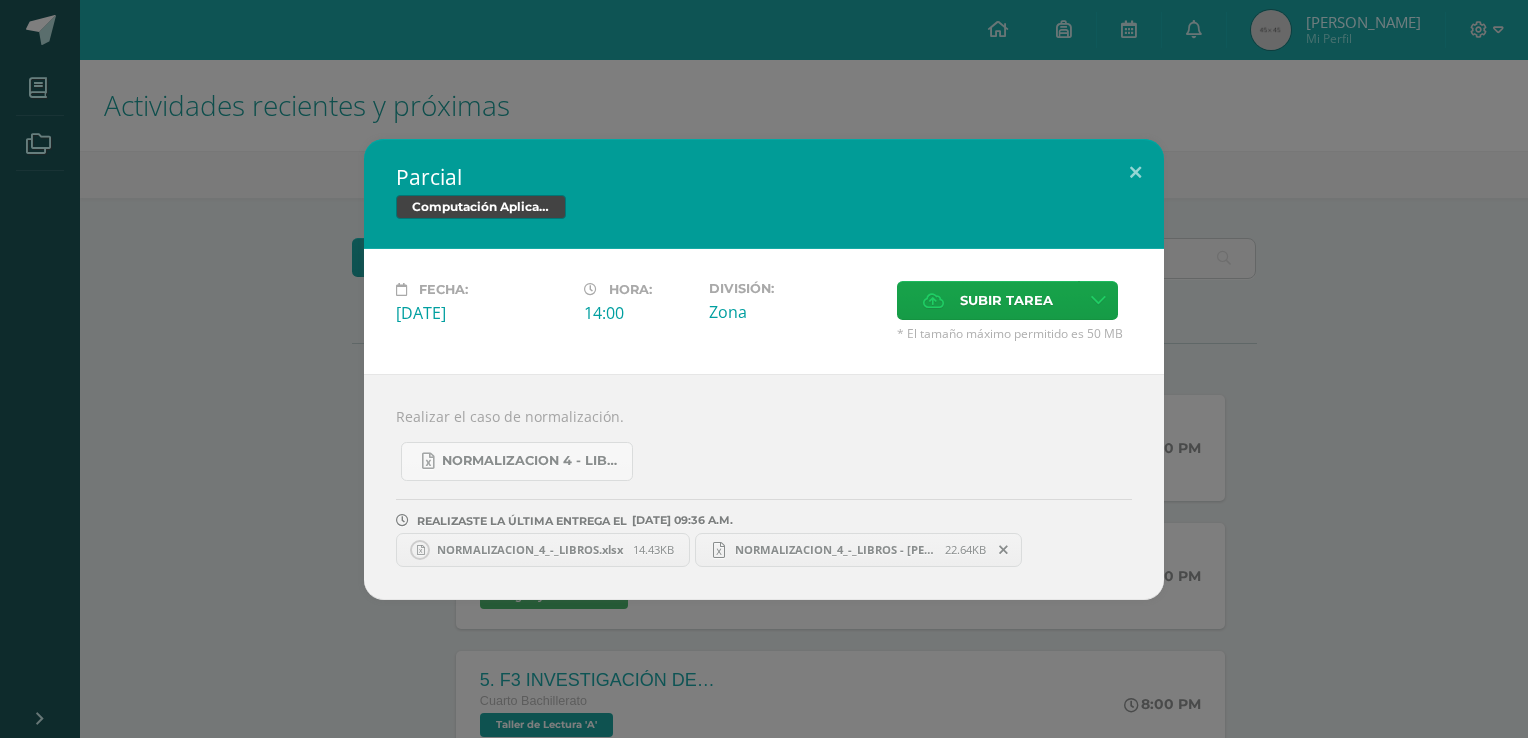 click on "14.43KB" at bounding box center [653, 549] 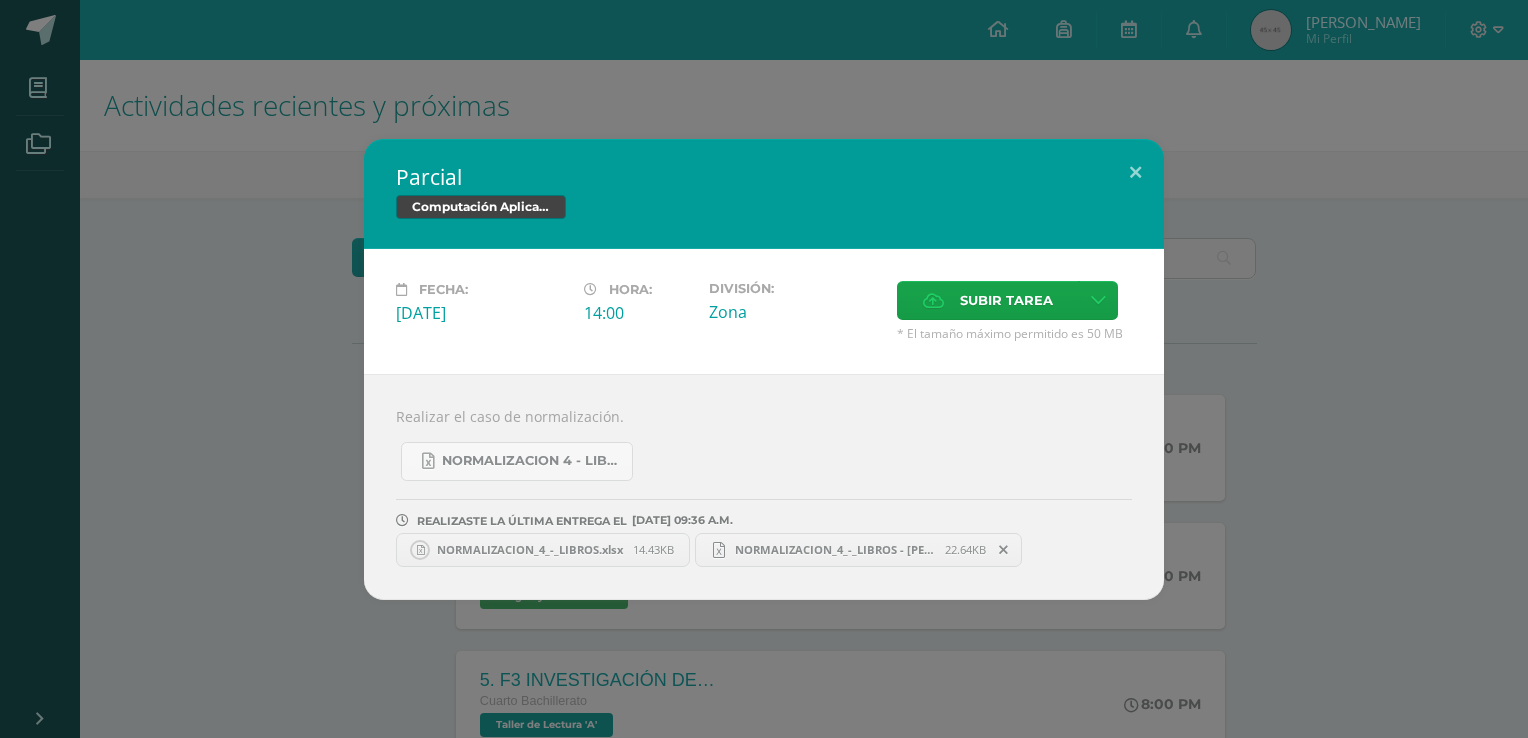 drag, startPoint x: 667, startPoint y: 544, endPoint x: 612, endPoint y: 485, distance: 80.65978 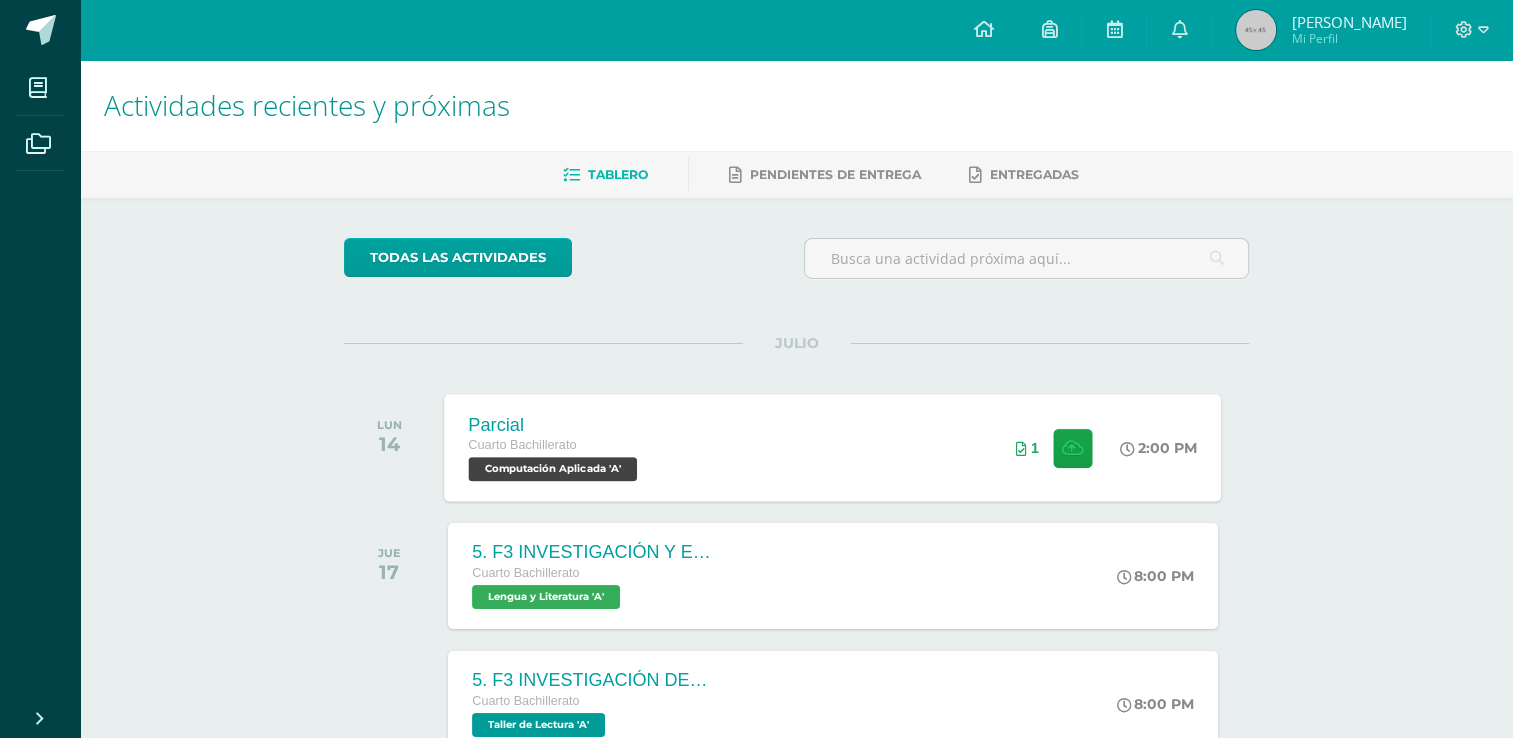 click on "Parcial
Cuarto Bachillerato
Computación Aplicada 'A'
2:00 PM
1
Parcial
Computación Aplicada
Fecha:" at bounding box center (833, 447) 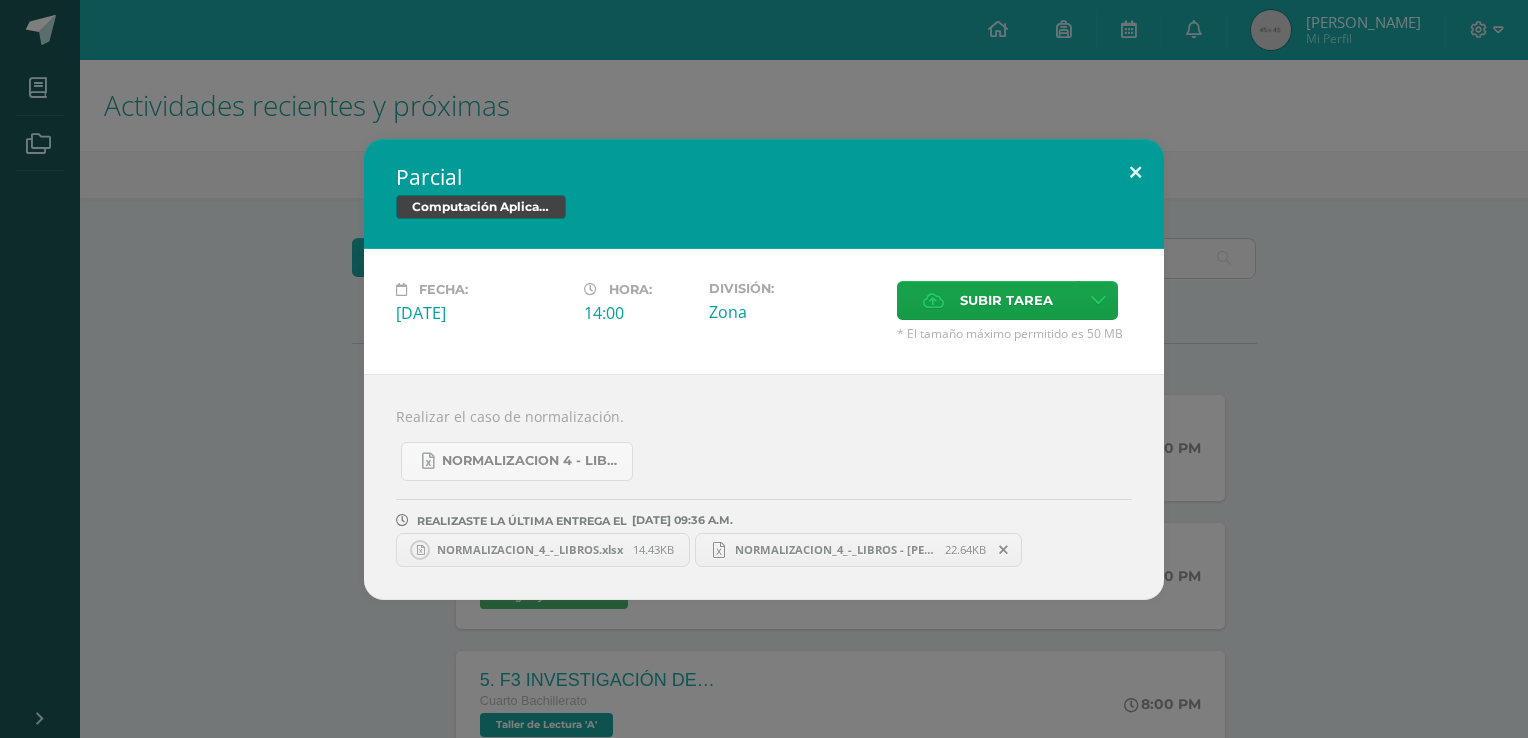 click at bounding box center (1135, 173) 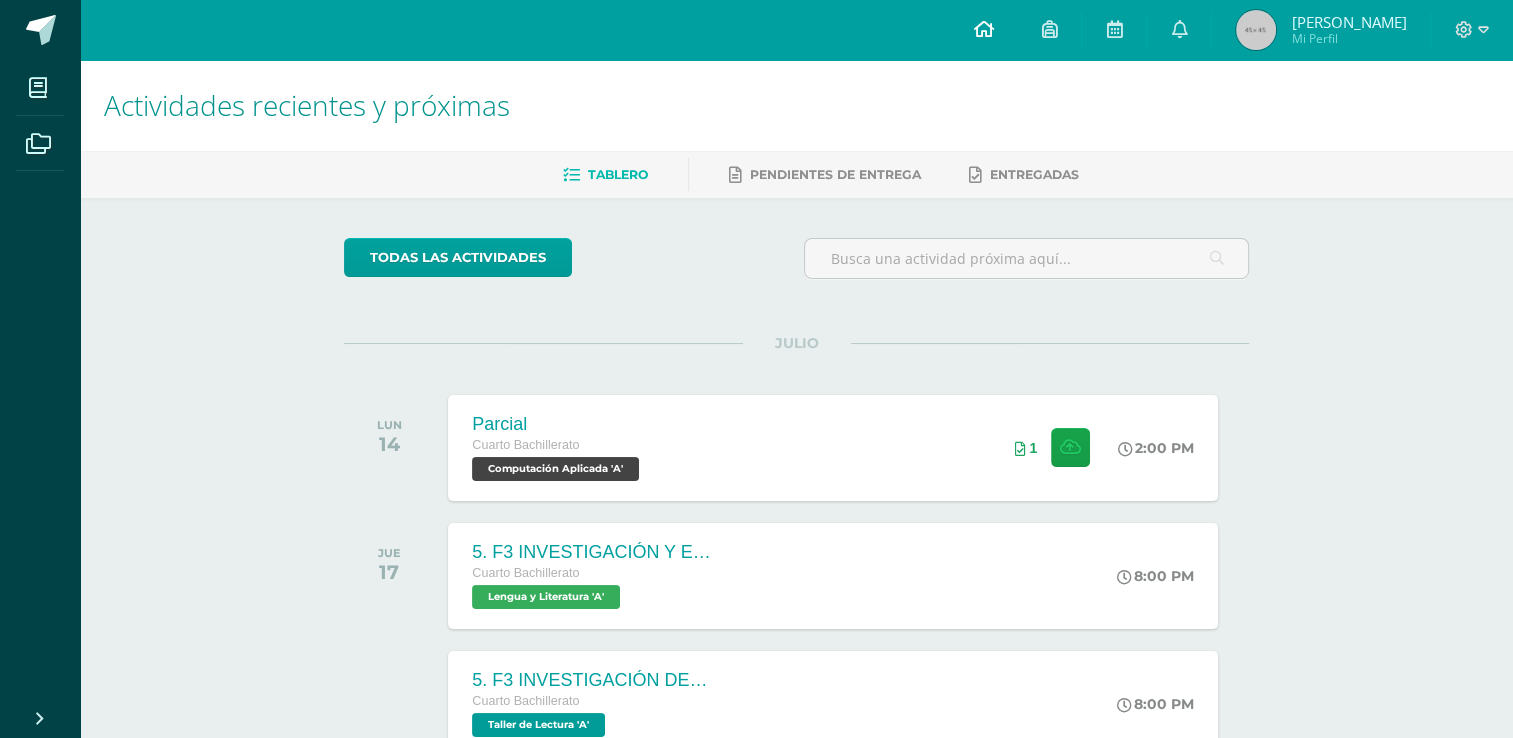 click at bounding box center [983, 29] 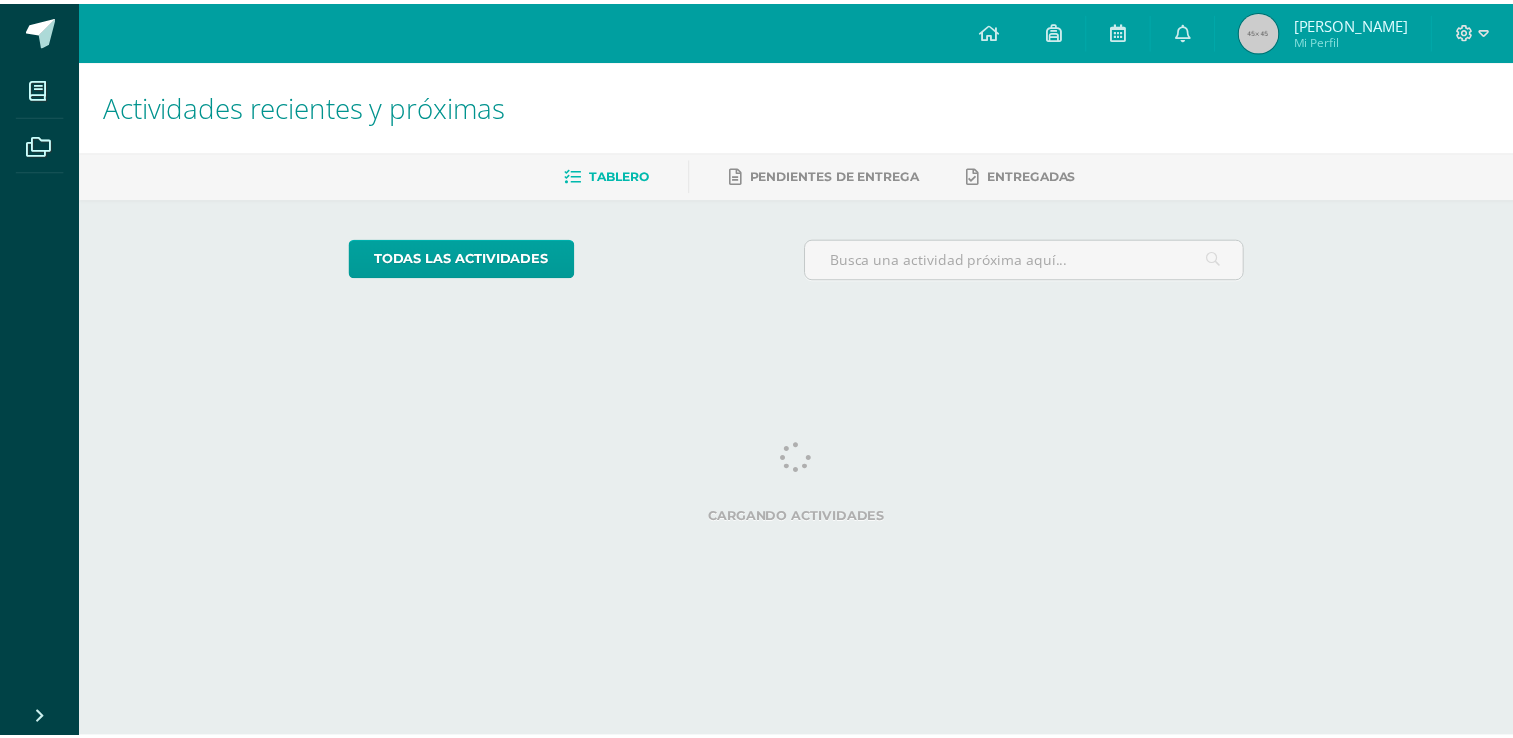 scroll, scrollTop: 0, scrollLeft: 0, axis: both 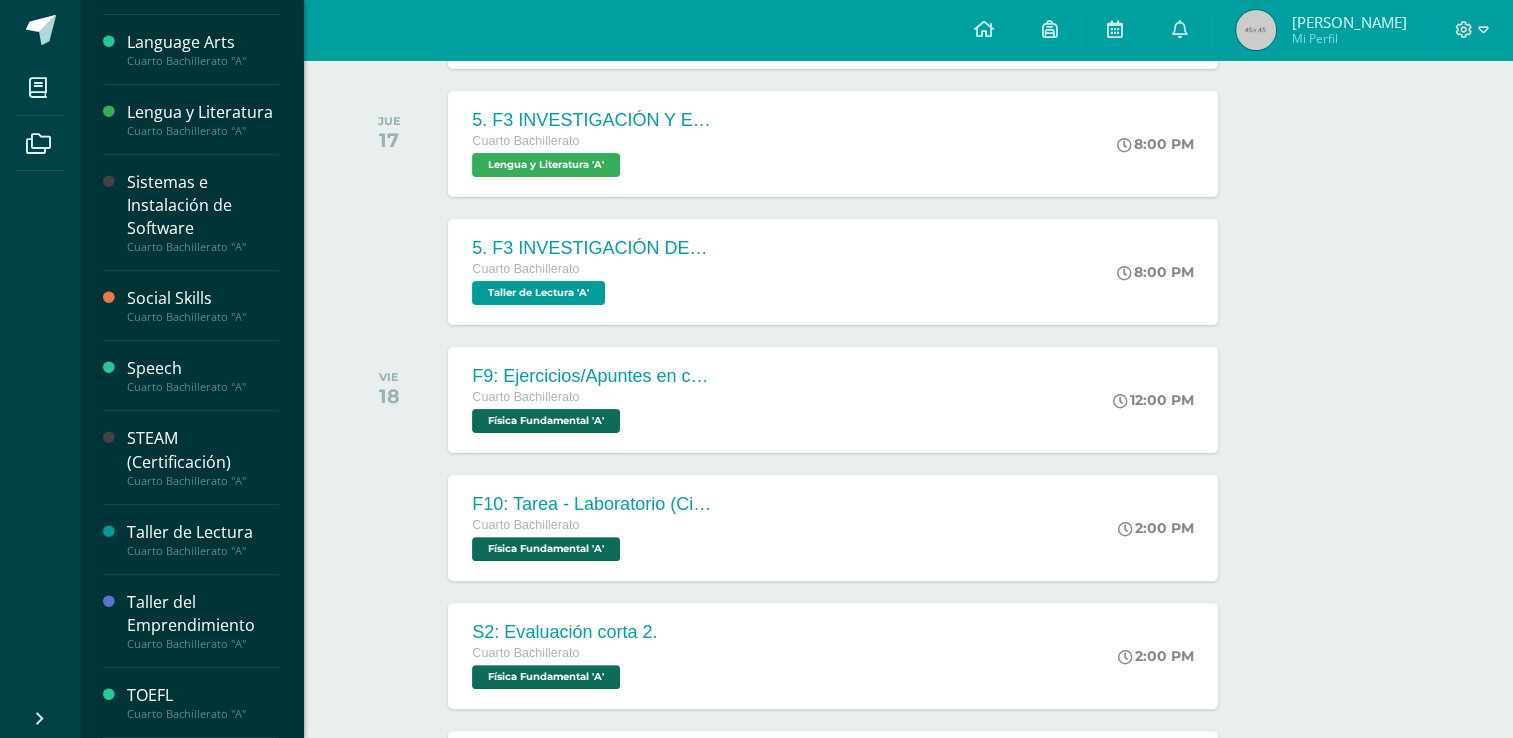 click on "Sistemas e Instalación de Software" at bounding box center (203, 205) 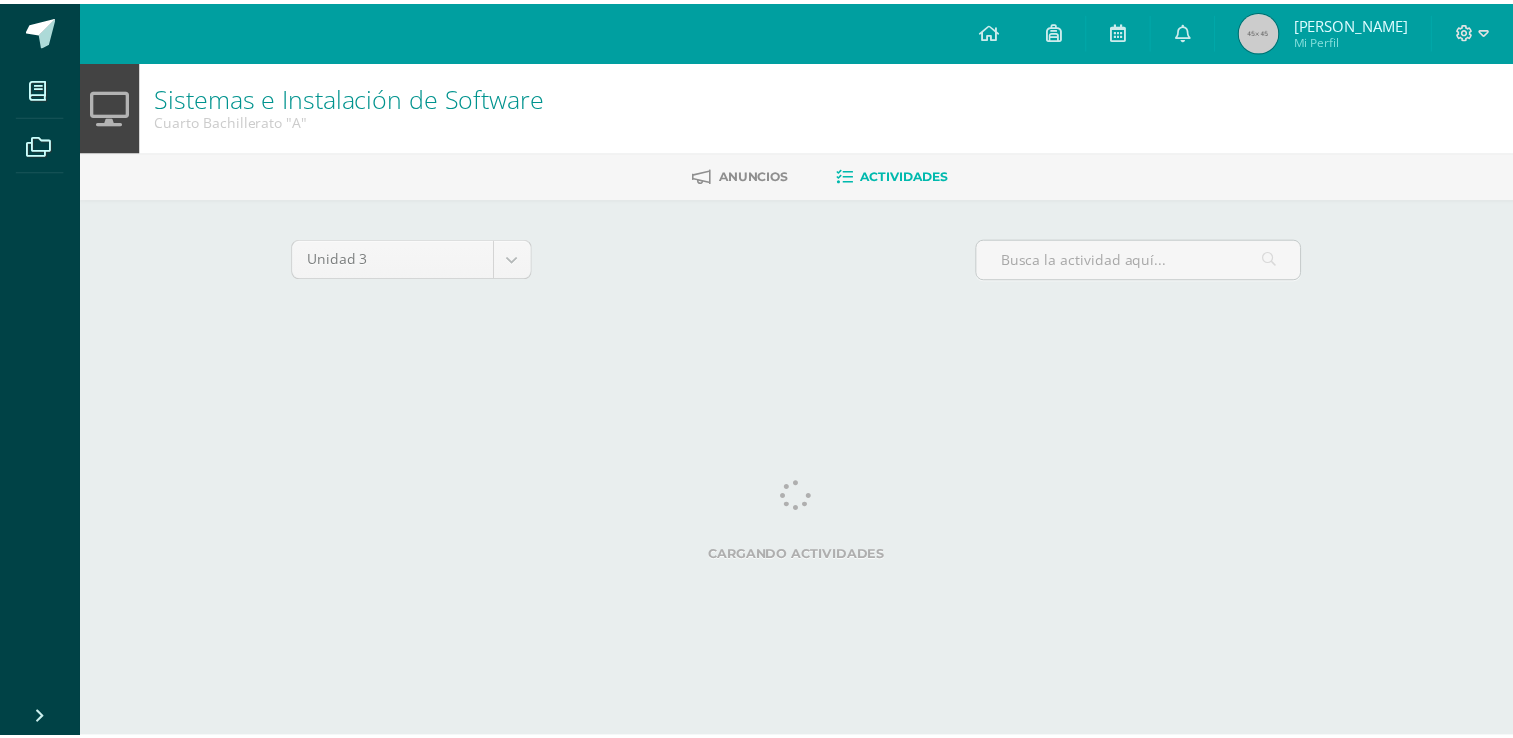 scroll, scrollTop: 0, scrollLeft: 0, axis: both 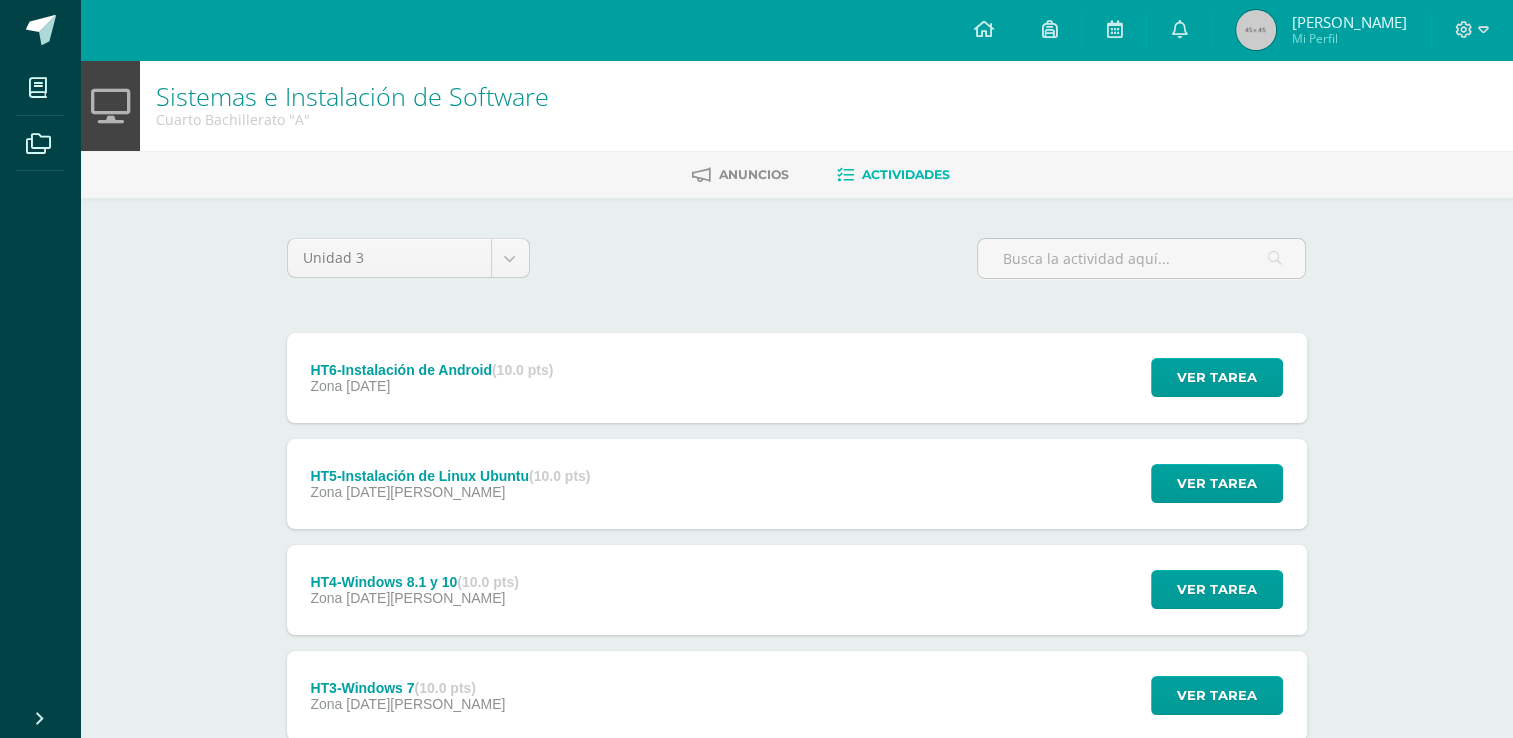 click on "HT6-Instalación de [MEDICAL_DATA].0 pts)
Zona
[DATE]
Ver tarea
HT6-Instalación de Android
Sistemas e Instalación de Software
Cargando contenido" at bounding box center (797, 378) 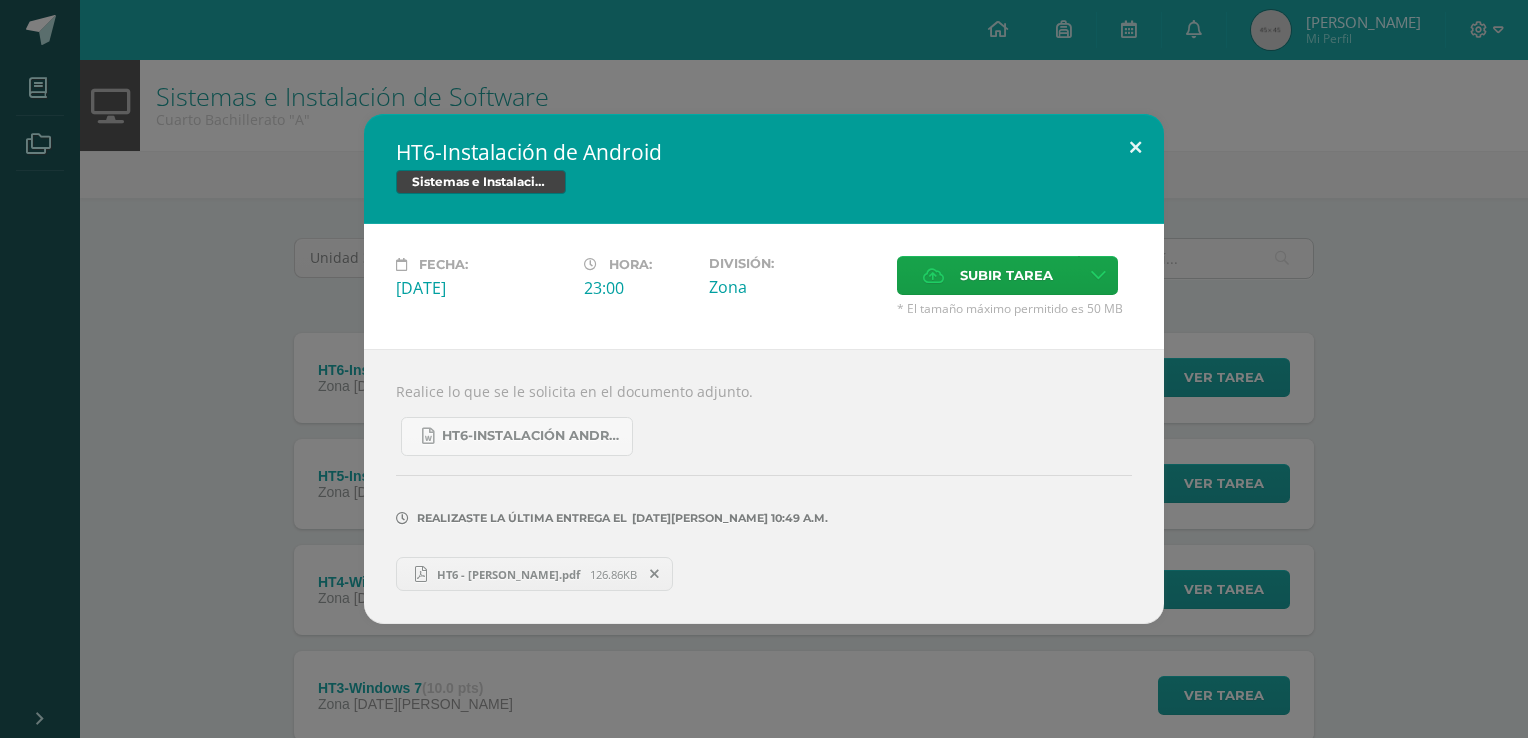 click at bounding box center (1135, 148) 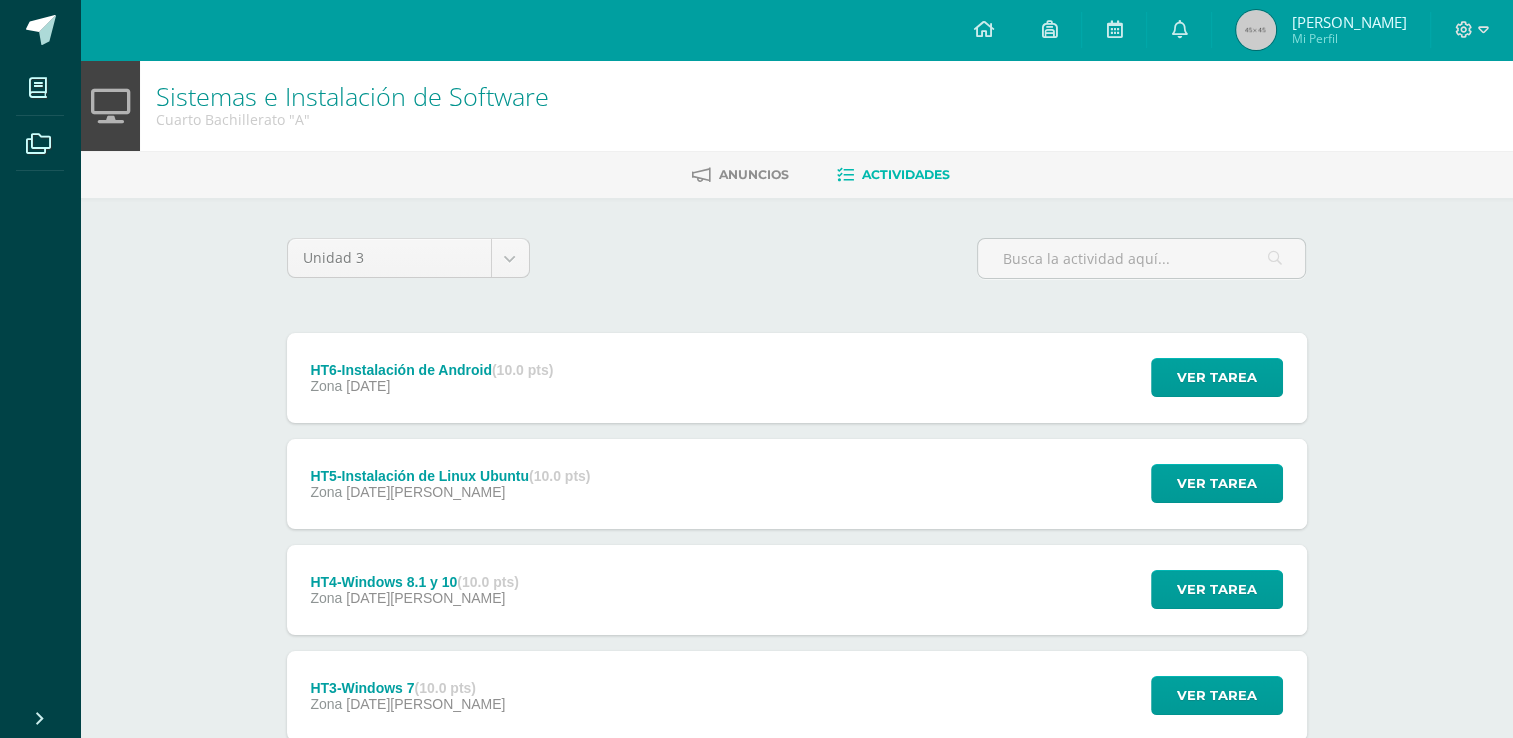 click on "HT5-Instalación de Linux Ubuntu  (10.0 pts)
Zona
[DATE]
Ver tarea
HT5-Instalación de Linux Ubuntu
Sistemas e Instalación de Software
Cargando contenido" at bounding box center [797, 484] 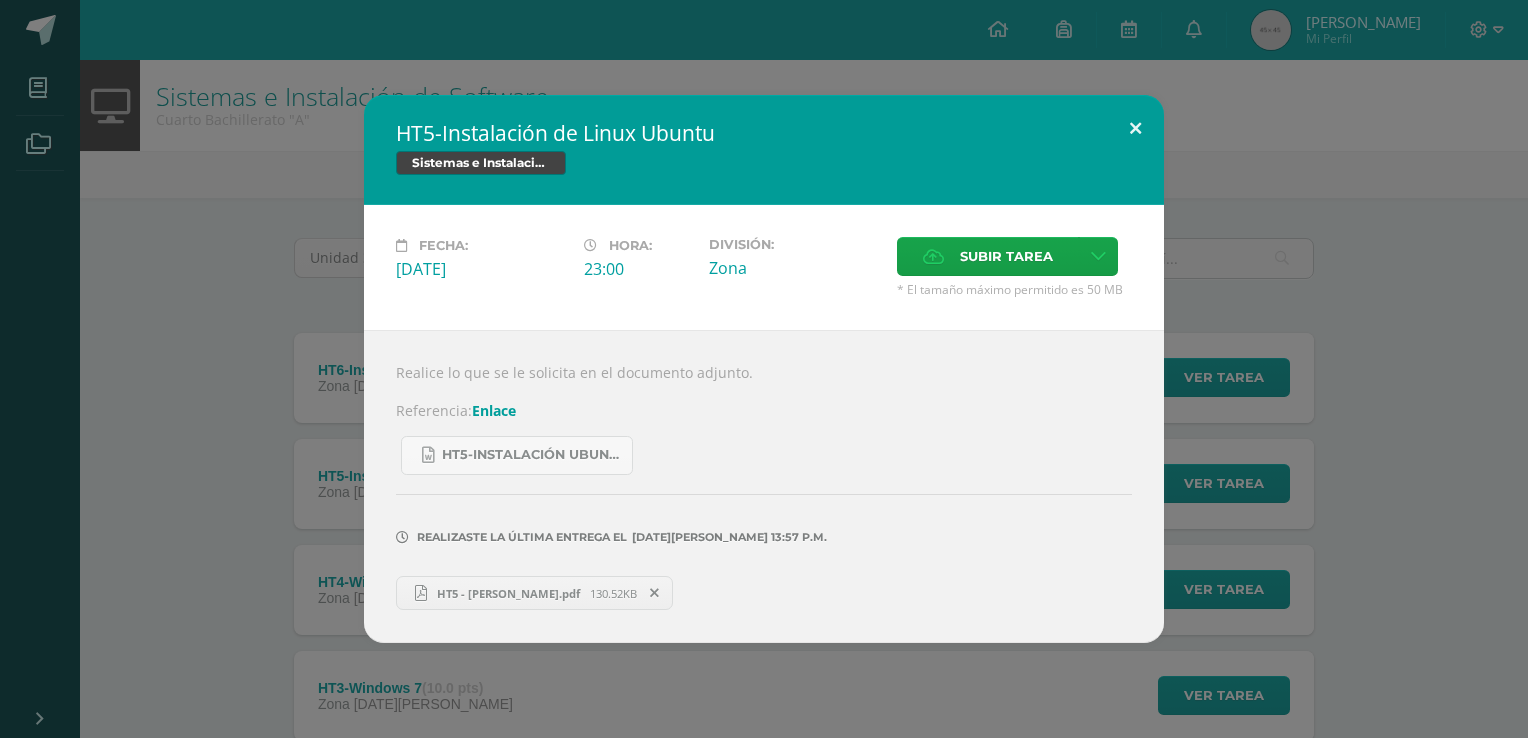 click at bounding box center (1135, 129) 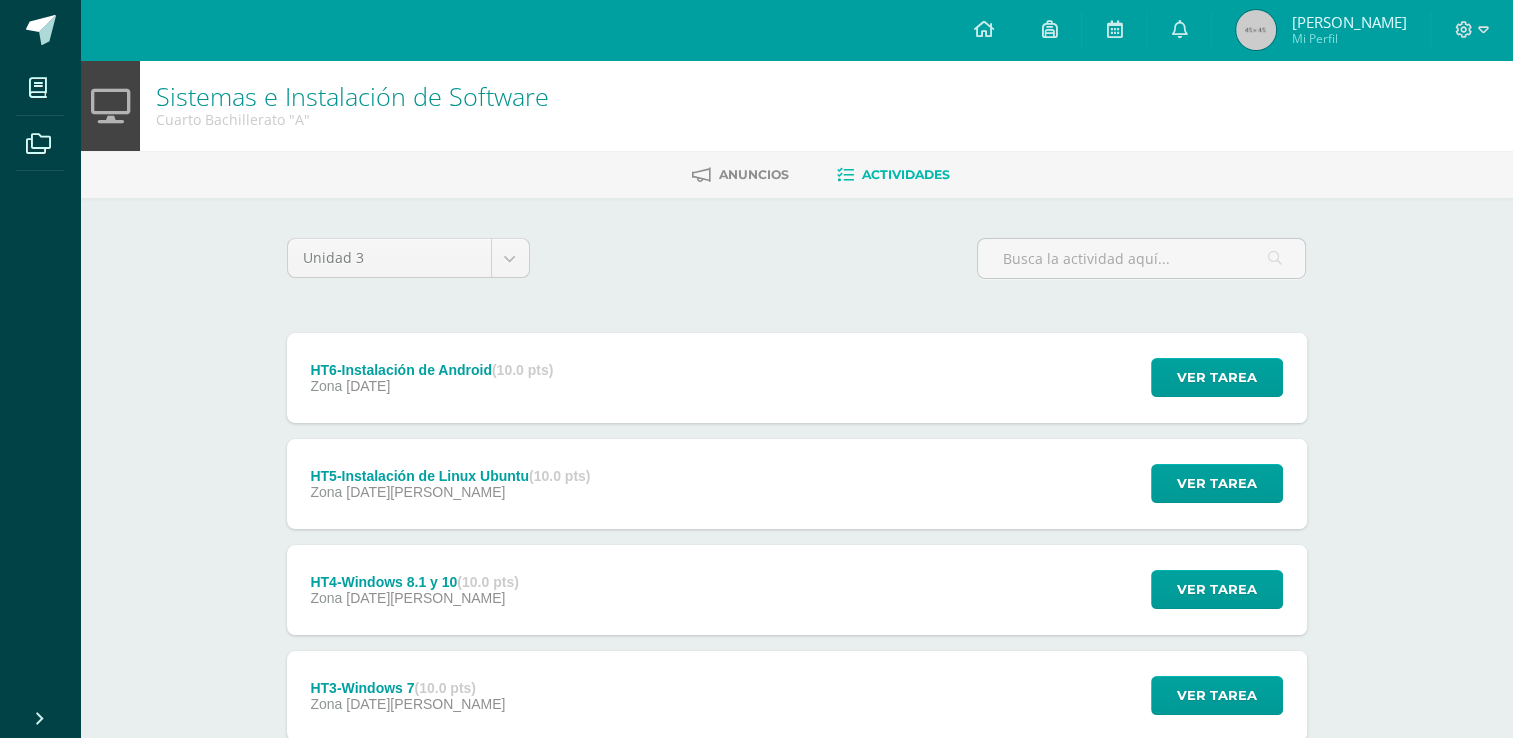 click on "HT4-Windows 8.1 y 10  (10.0 pts)
Zona
08 de Julio
Ver tarea
HT4-Windows 8.1 y 10
Sistemas e Instalación de Software
Cargando contenido" at bounding box center (797, 590) 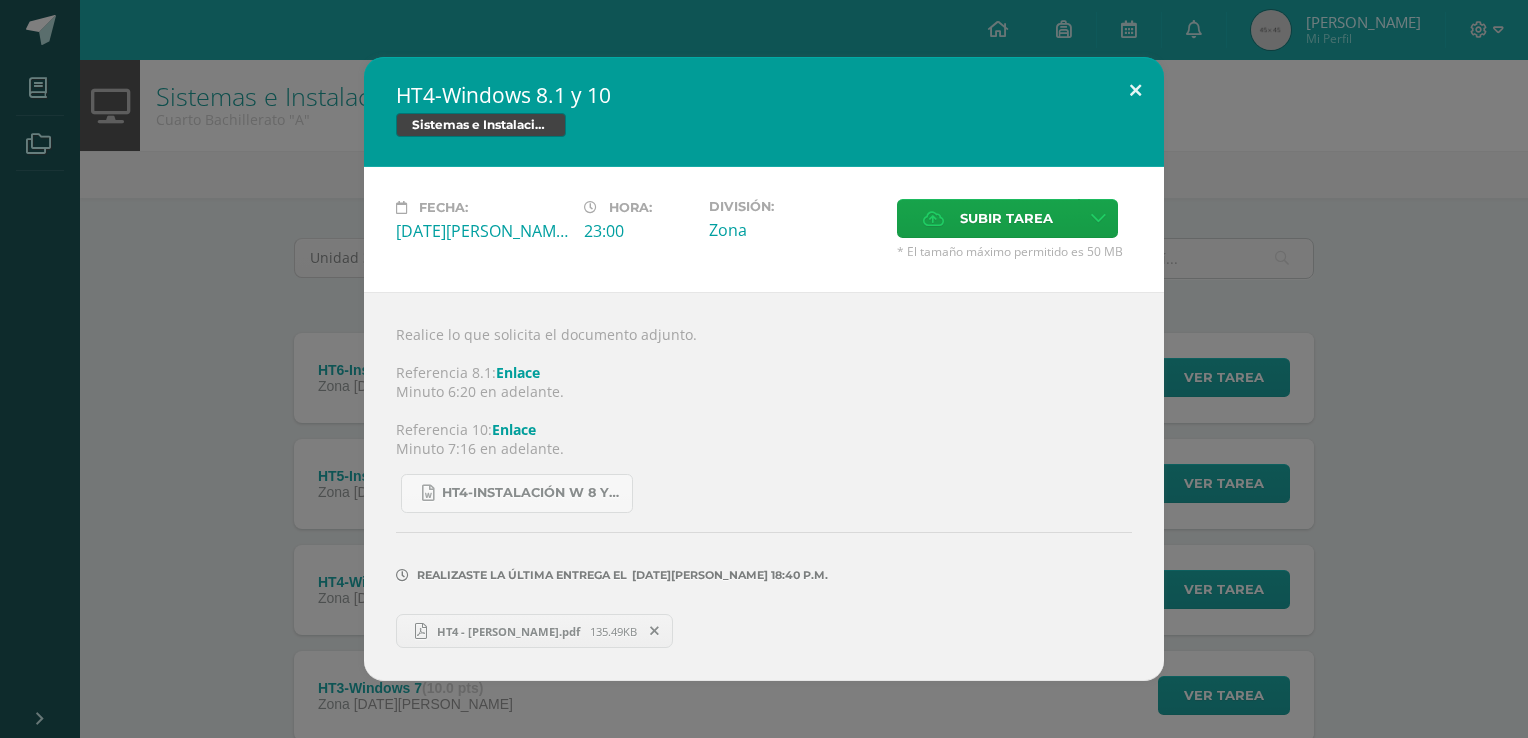 click at bounding box center [1135, 91] 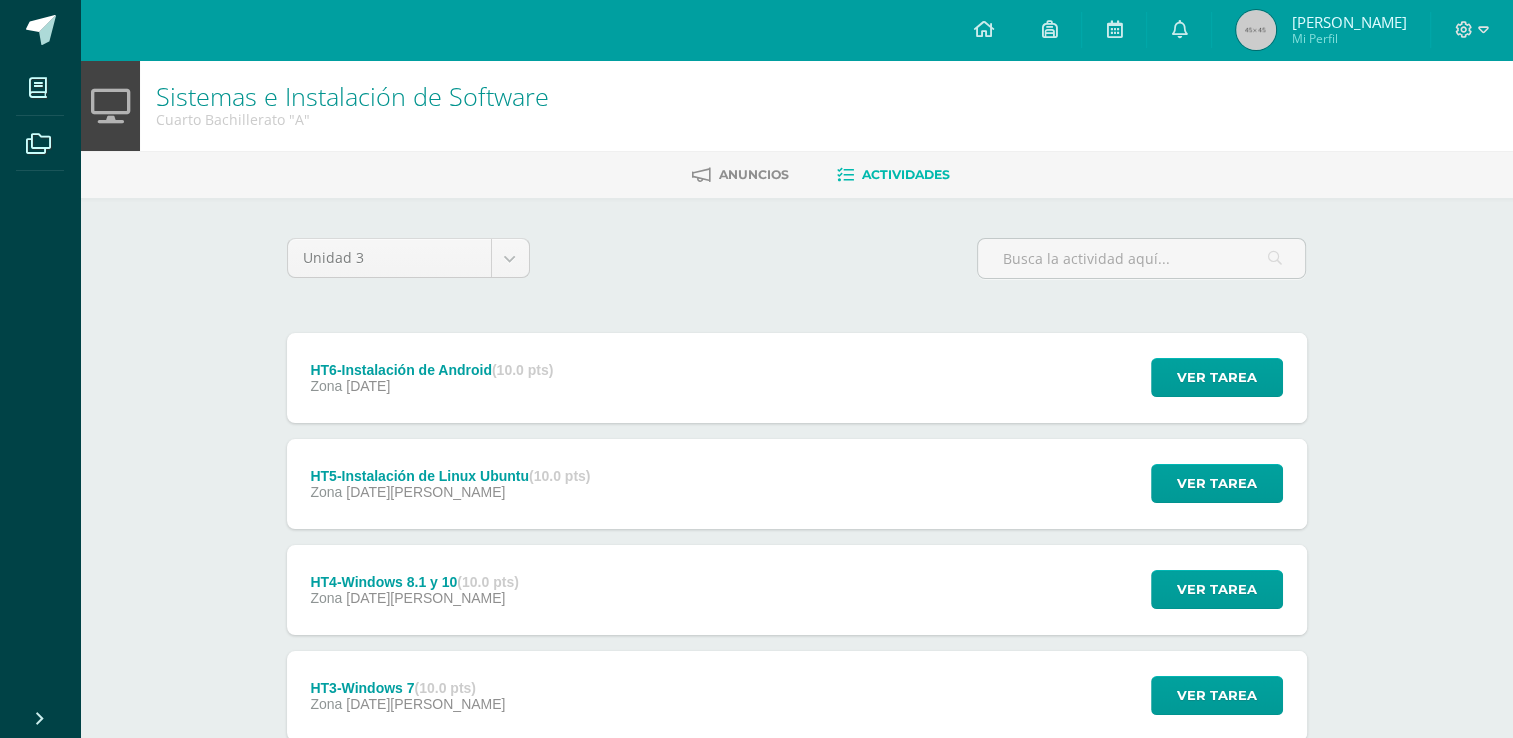 click on "HT3-Windows 7  (10.0 pts)
Zona
06 de Julio
Ver tarea
HT3-Windows 7
Sistemas e Instalación de Software
Cargando contenido" at bounding box center [797, 696] 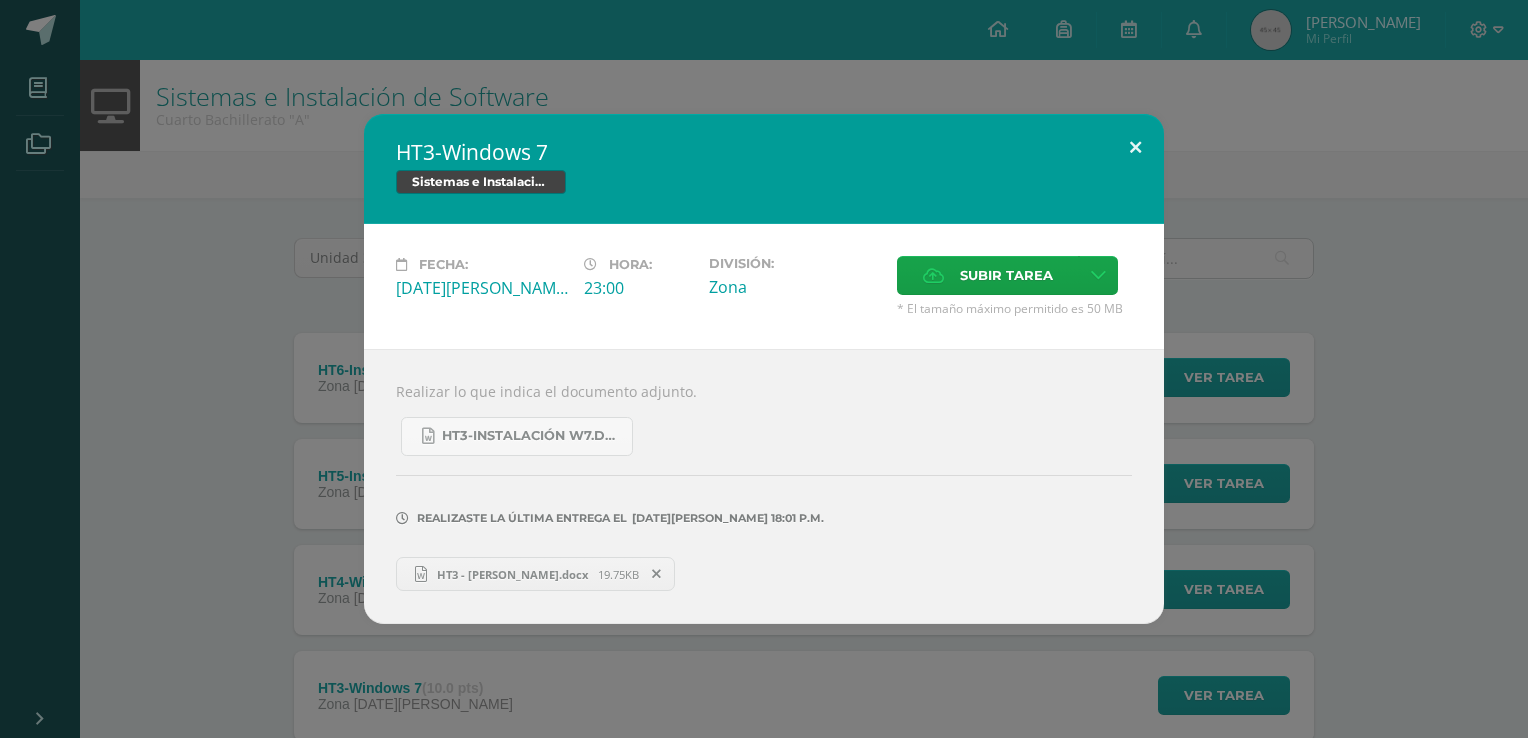 click at bounding box center [1135, 148] 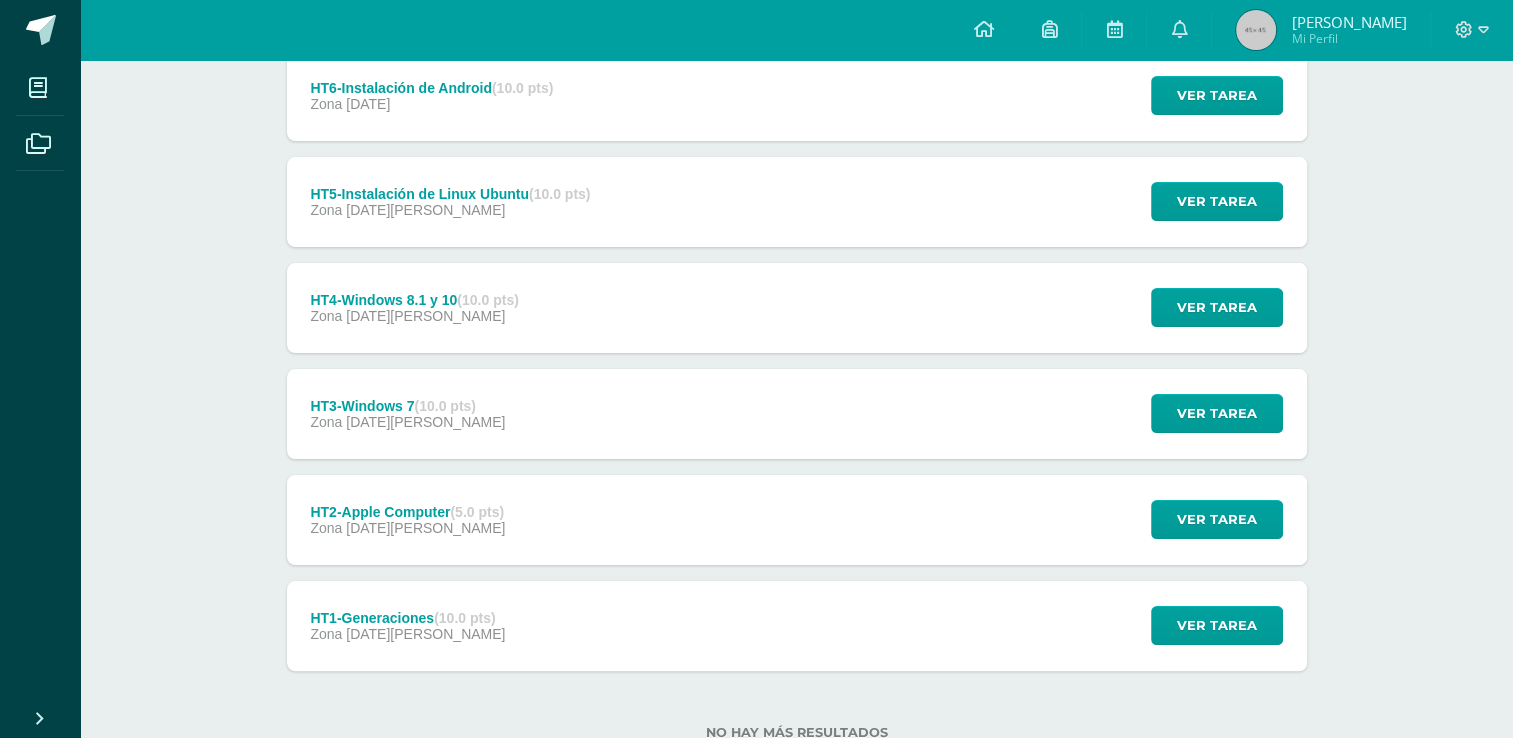 scroll, scrollTop: 320, scrollLeft: 0, axis: vertical 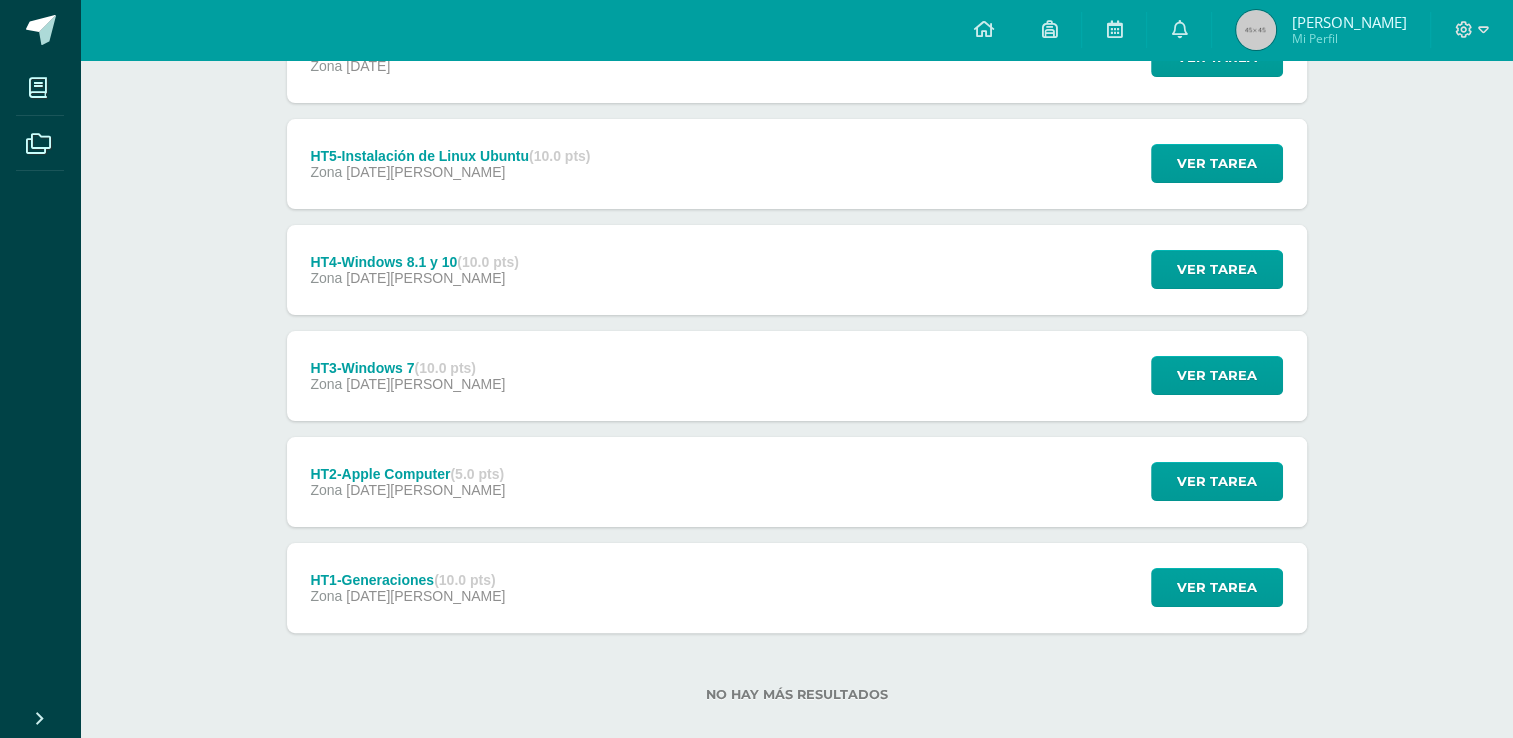 click on "HT2-Apple Computer  (5.0 pts)
Zona
04 de Julio
Ver tarea
HT2-Apple Computer
Sistemas e Instalación de Software
Cargando contenido" at bounding box center [797, 482] 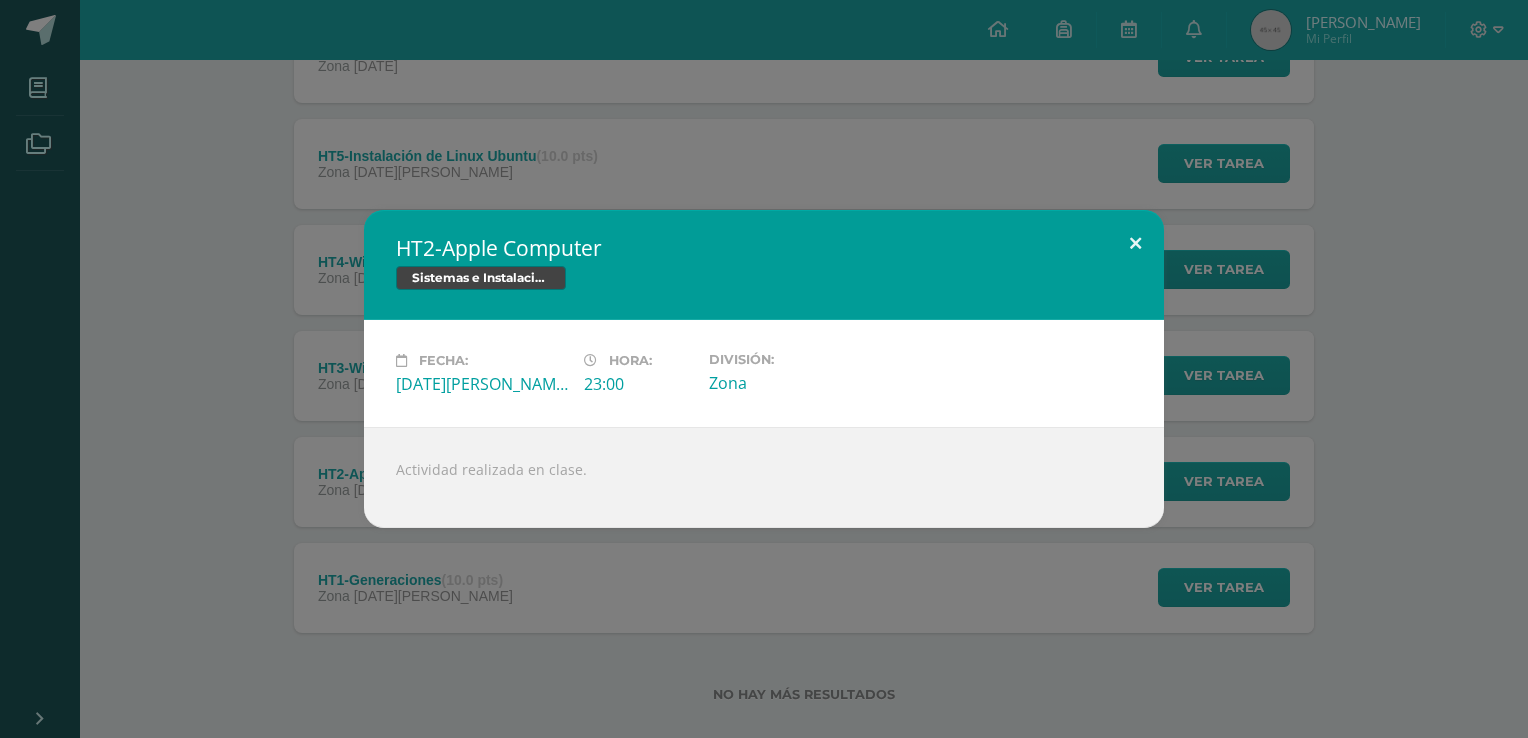 click at bounding box center [1135, 244] 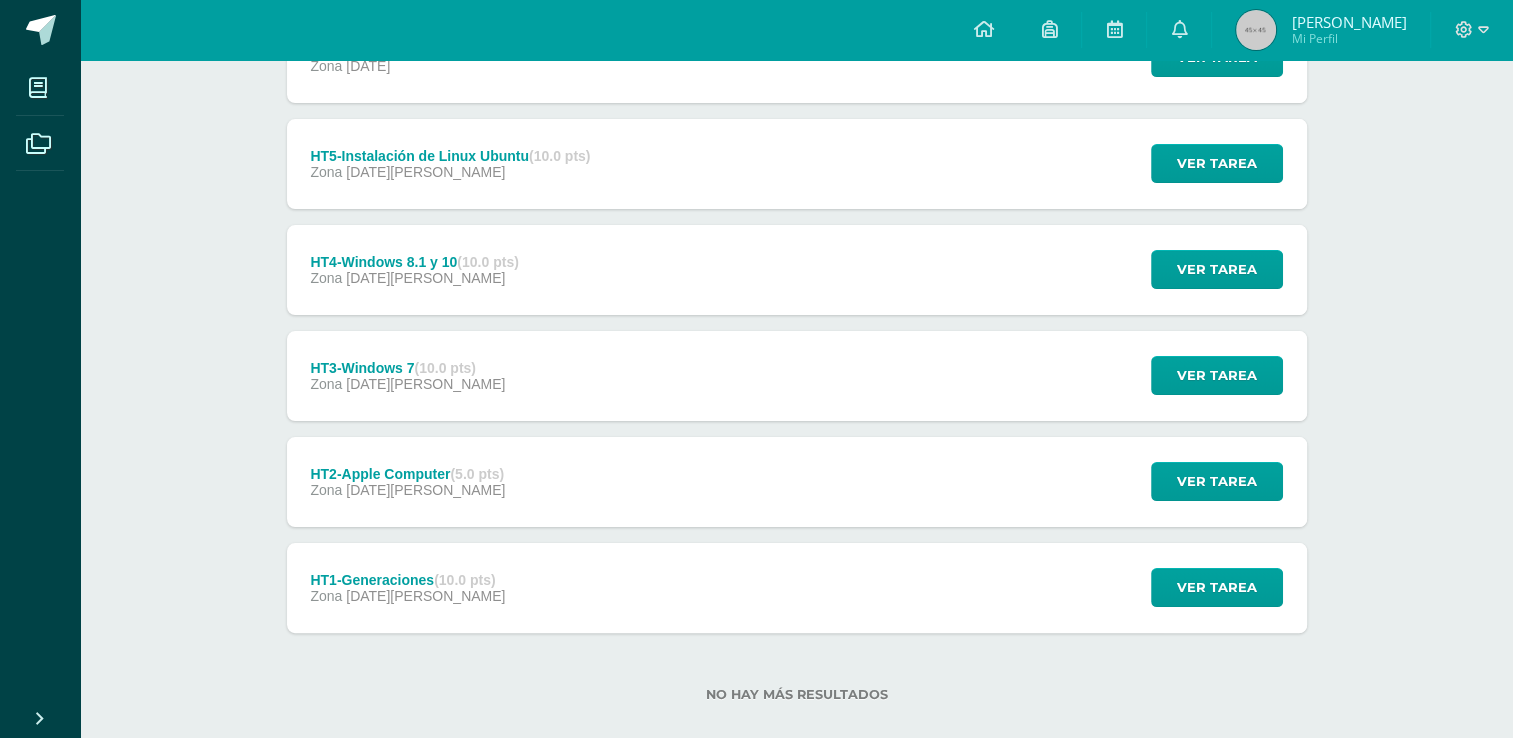 click on "HT1-Generaciones  (10.0 pts)
Zona
04 de Julio
Ver tarea
HT1-Generaciones
Sistemas e Instalación de Software
Cargando contenido" at bounding box center [797, 588] 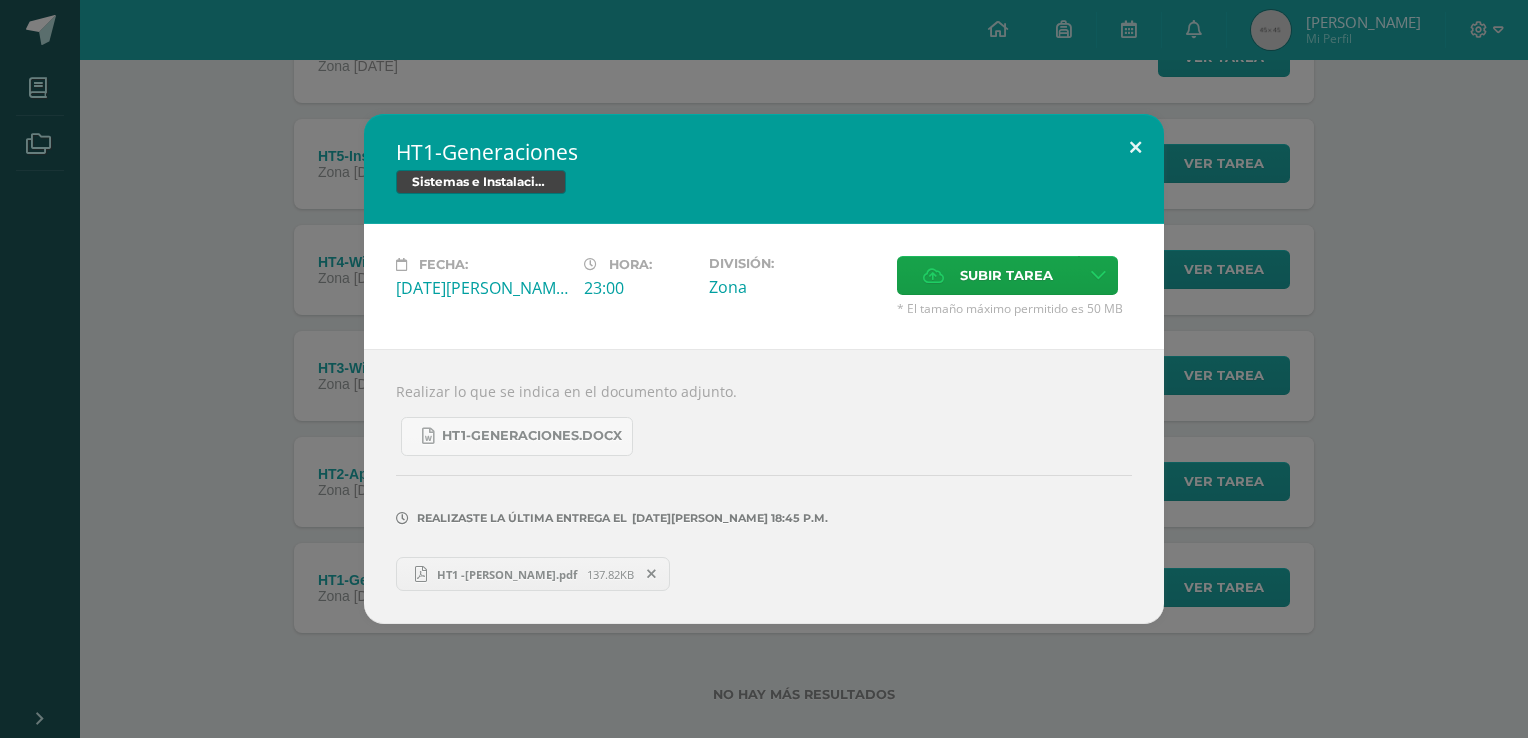 click at bounding box center (1135, 148) 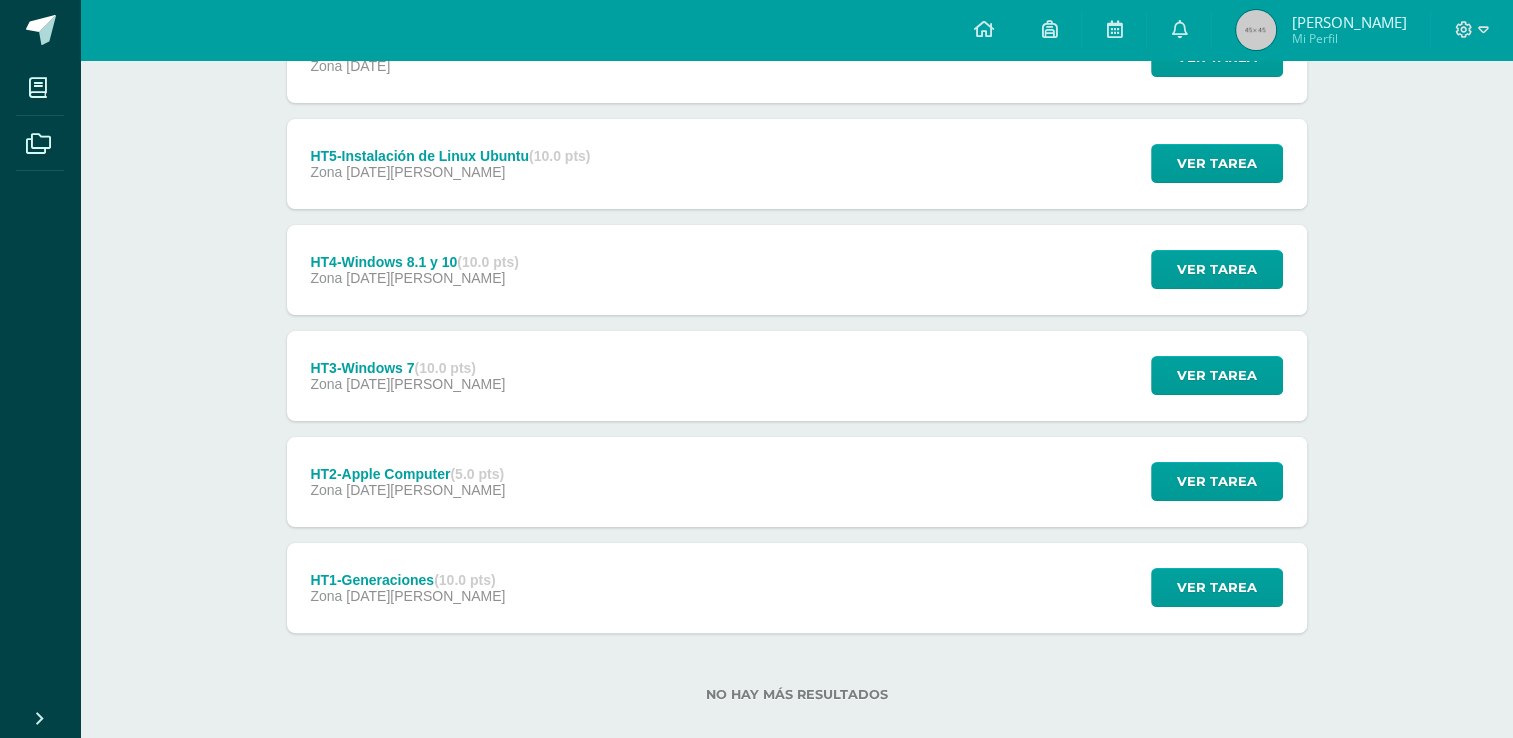 scroll, scrollTop: 0, scrollLeft: 0, axis: both 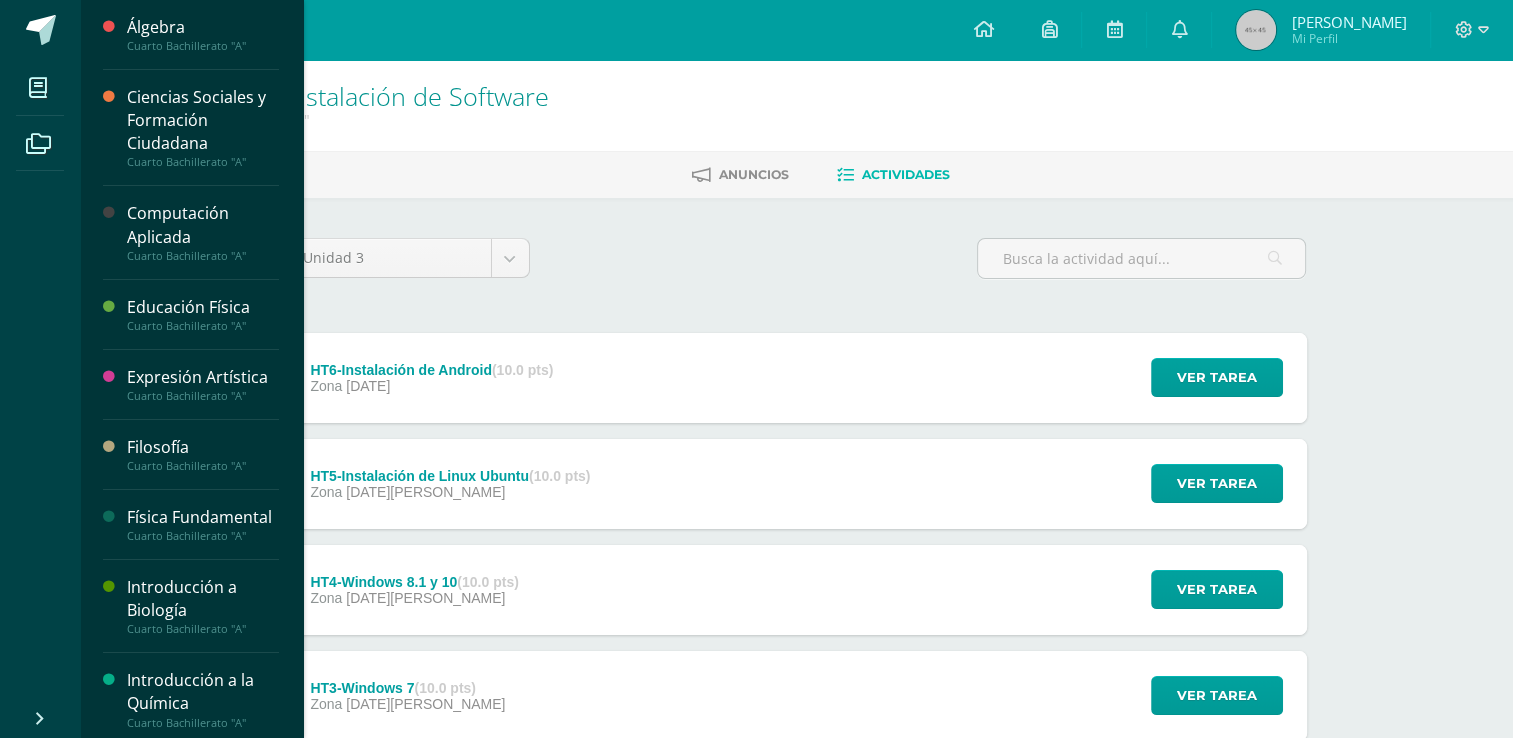 click on "Computación Aplicada" at bounding box center (203, 225) 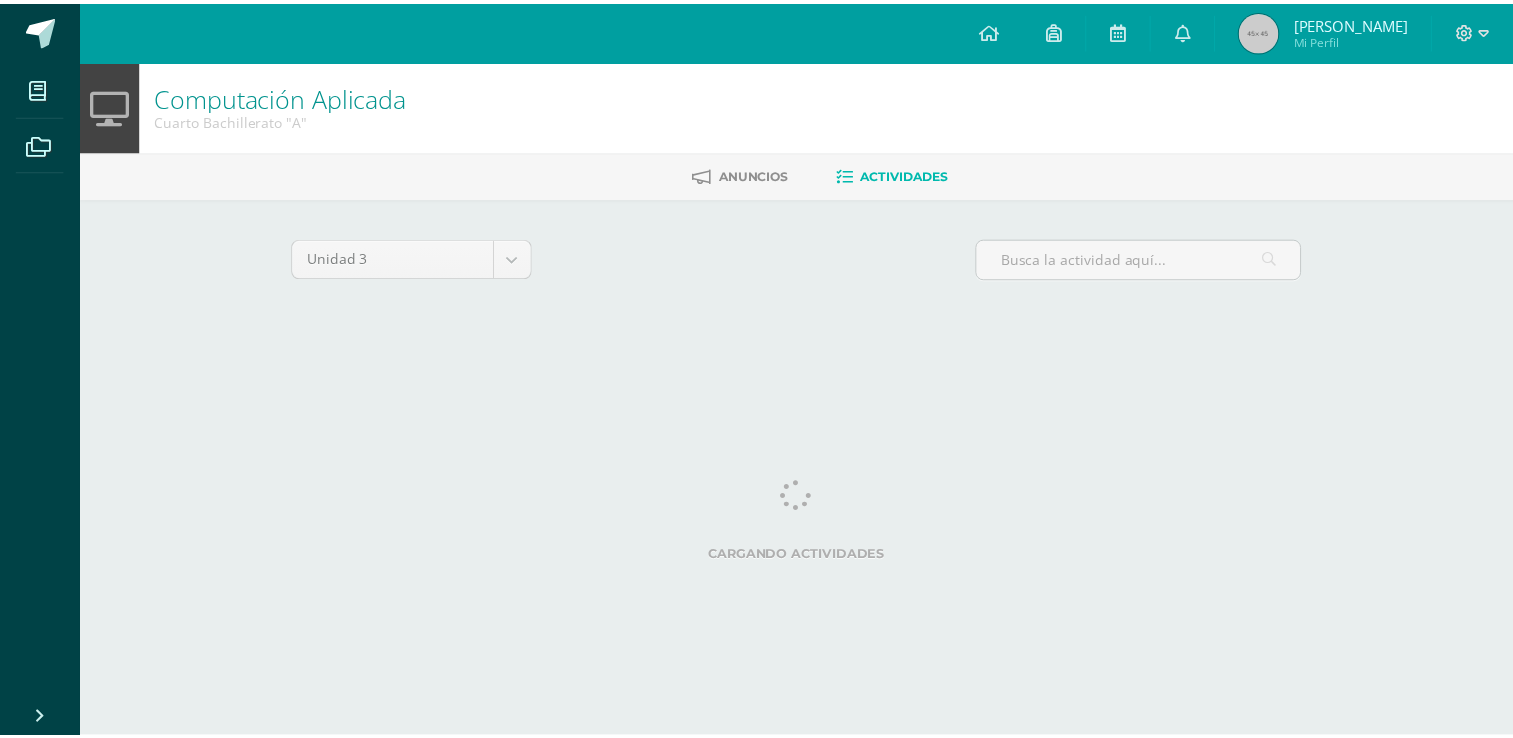scroll, scrollTop: 0, scrollLeft: 0, axis: both 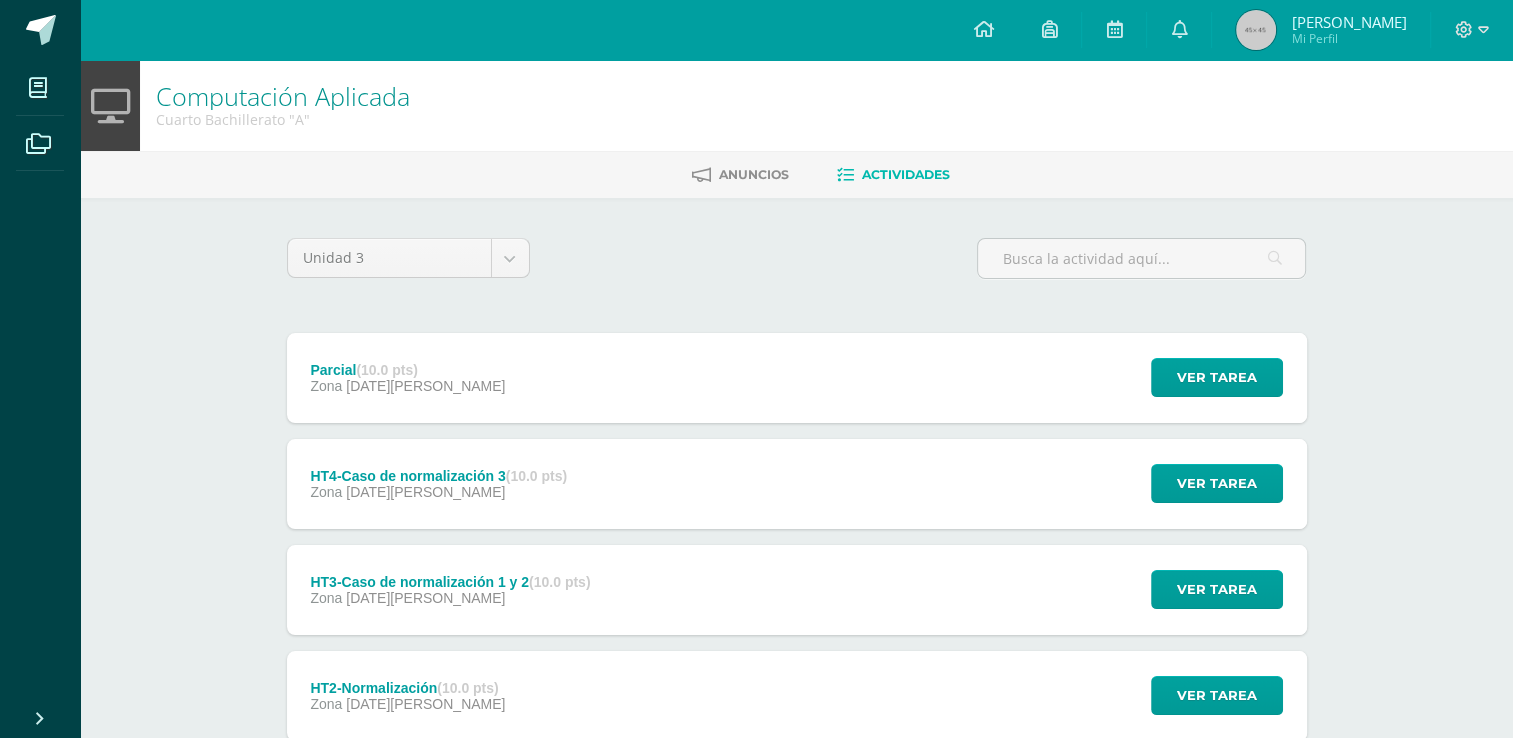 drag, startPoint x: 1510, startPoint y: 145, endPoint x: 1527, endPoint y: 248, distance: 104.393486 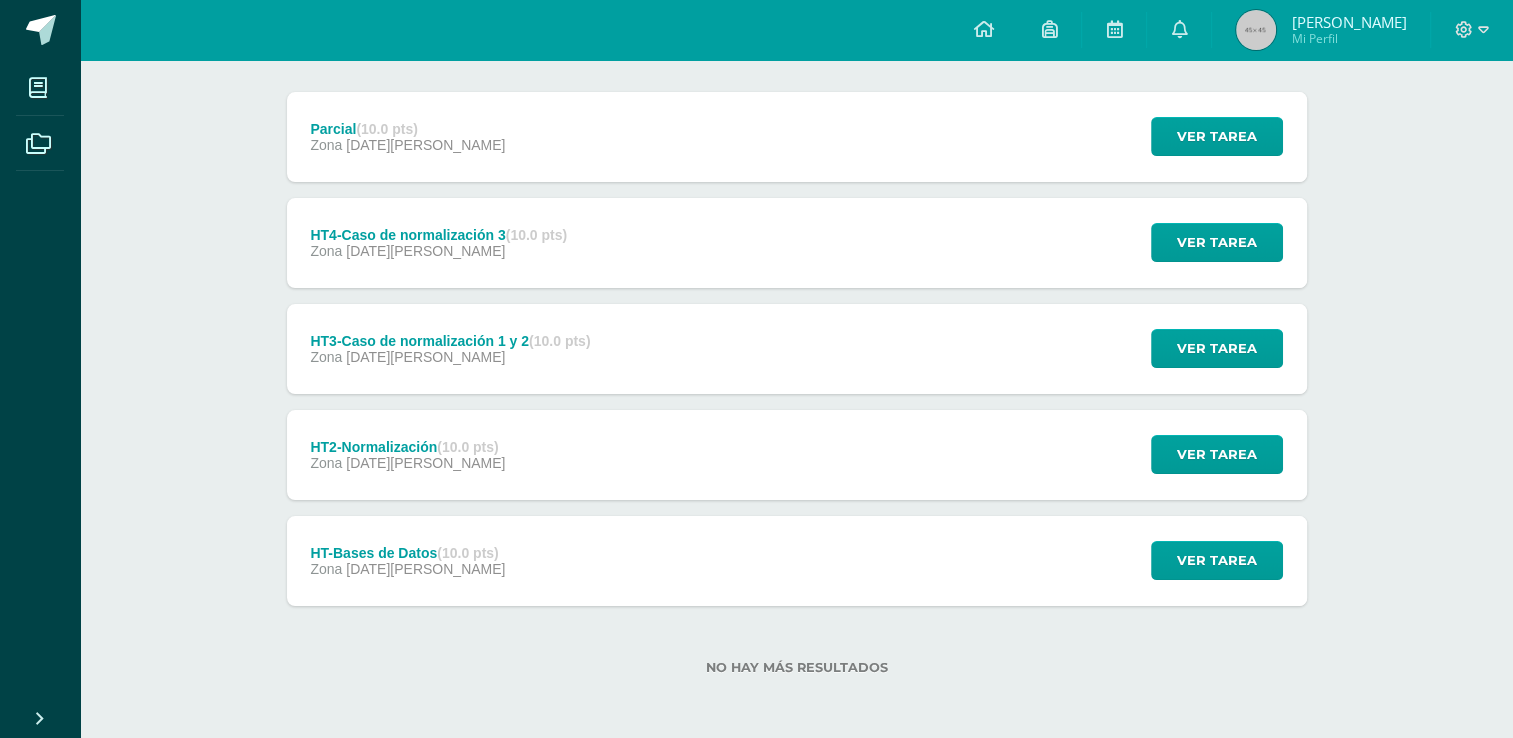 click on "HT-Bases de Datos  (10.0 pts)
Zona
03 de Julio
Ver tarea
HT-Bases de Datos
Computación Aplicada
Cargando contenido" at bounding box center [797, 561] 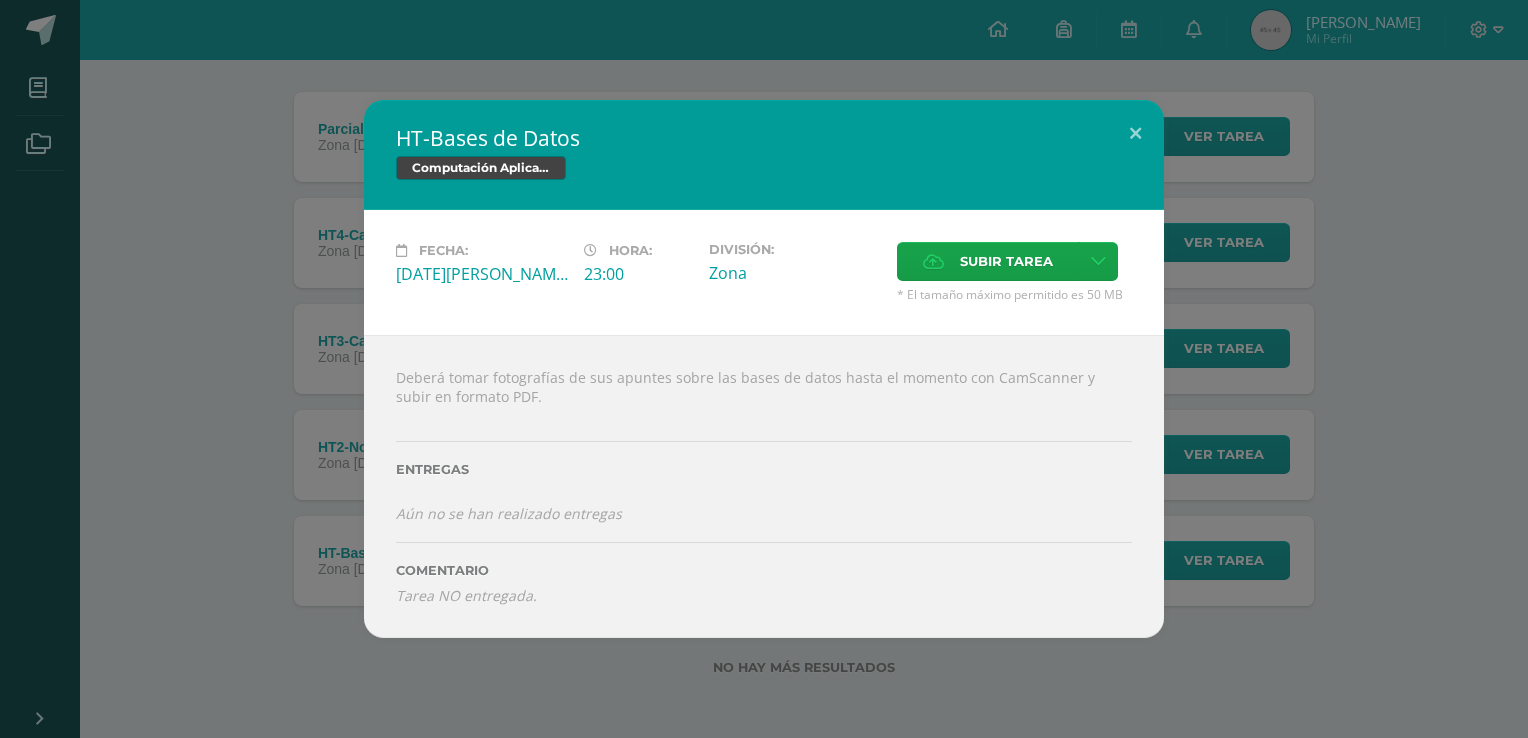 click on "HT-Bases de Datos
Computación Aplicada
Fecha:
Jueves 03 de Julio
Hora:
23:00
División:
Subir tarea" at bounding box center [764, 369] 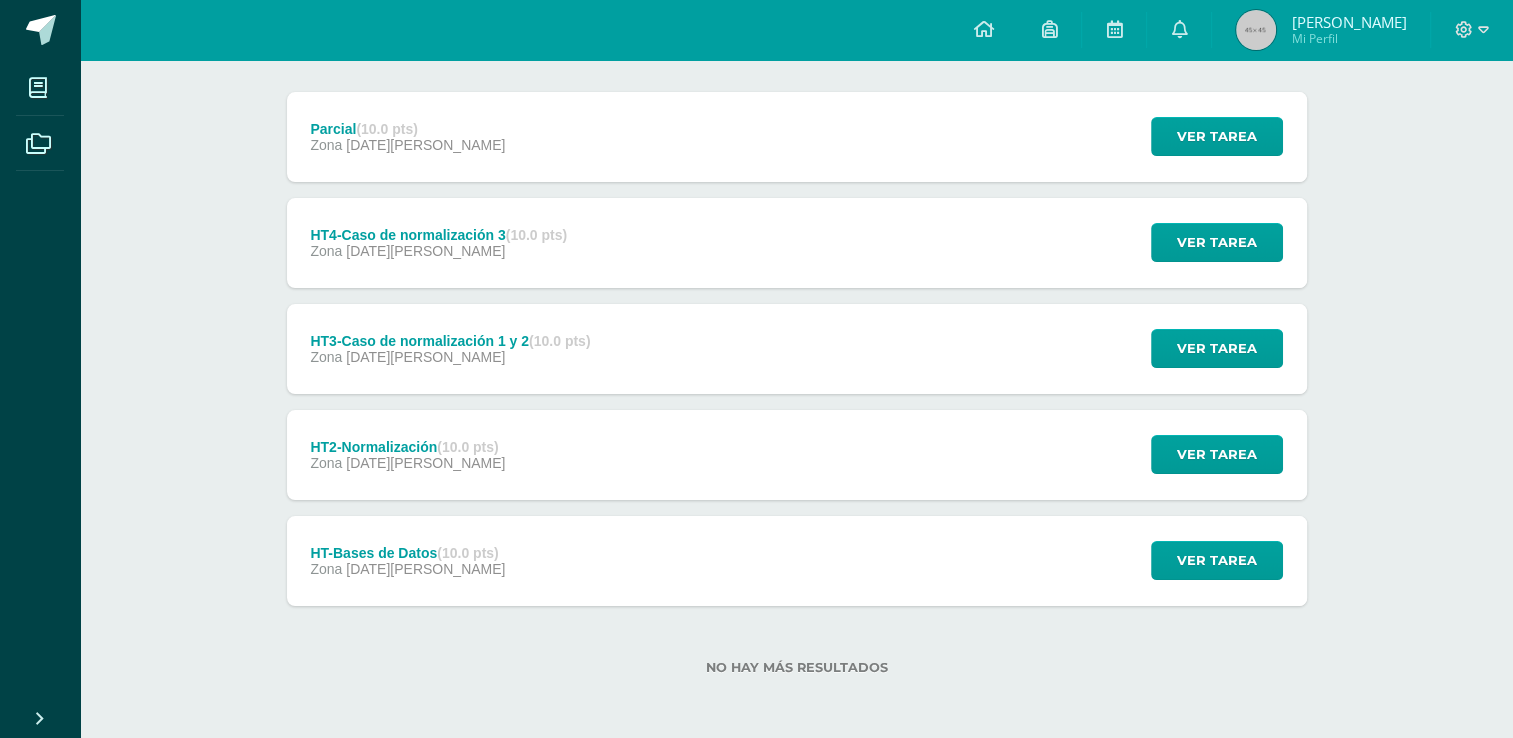 click on "HT2-Normalización  (10.0 pts)
Zona
07 de Julio" at bounding box center (408, 455) 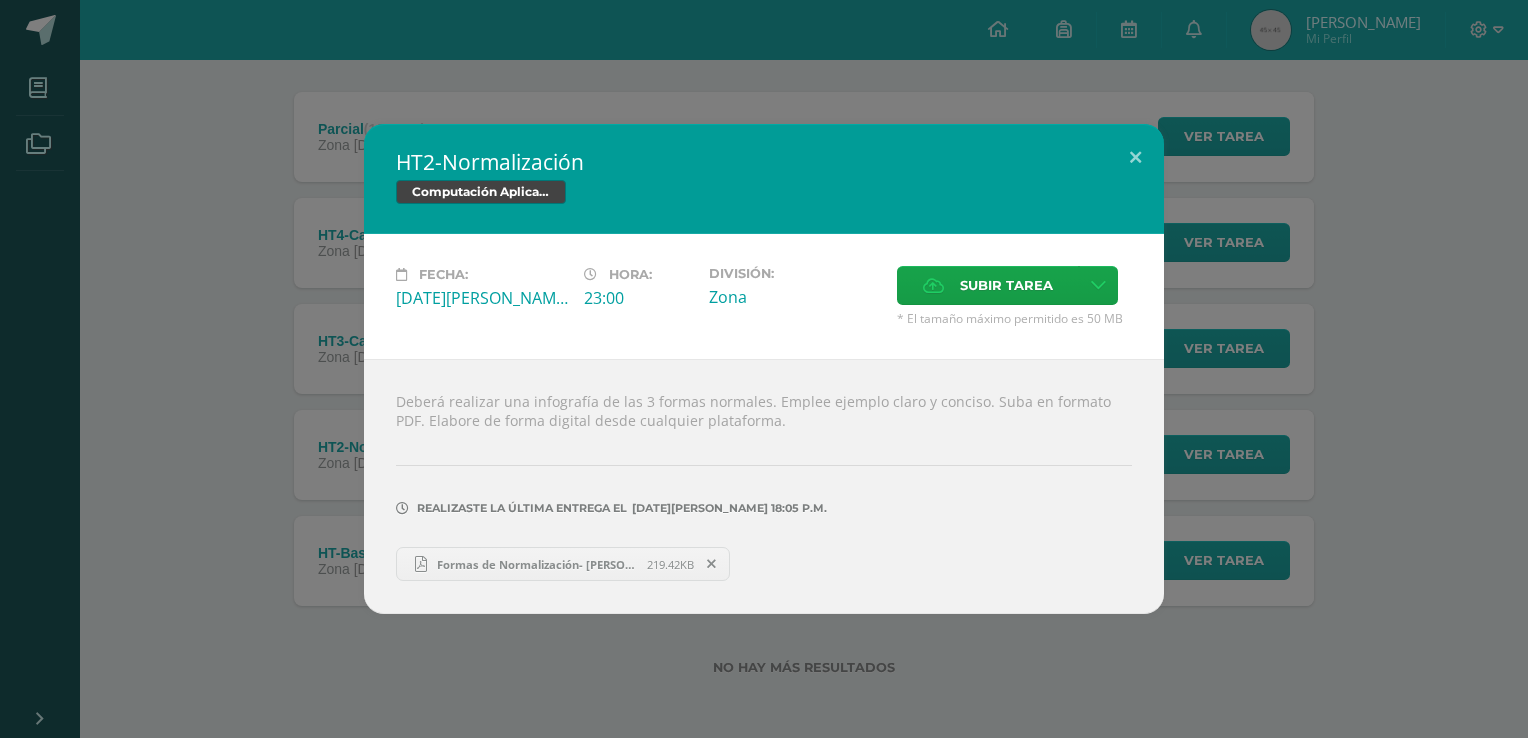 click on "HT2-Normalización
Computación Aplicada
Fecha:
Lunes 07 de Julio
Hora:
23:00
División:
Subir tarea" at bounding box center [764, 369] 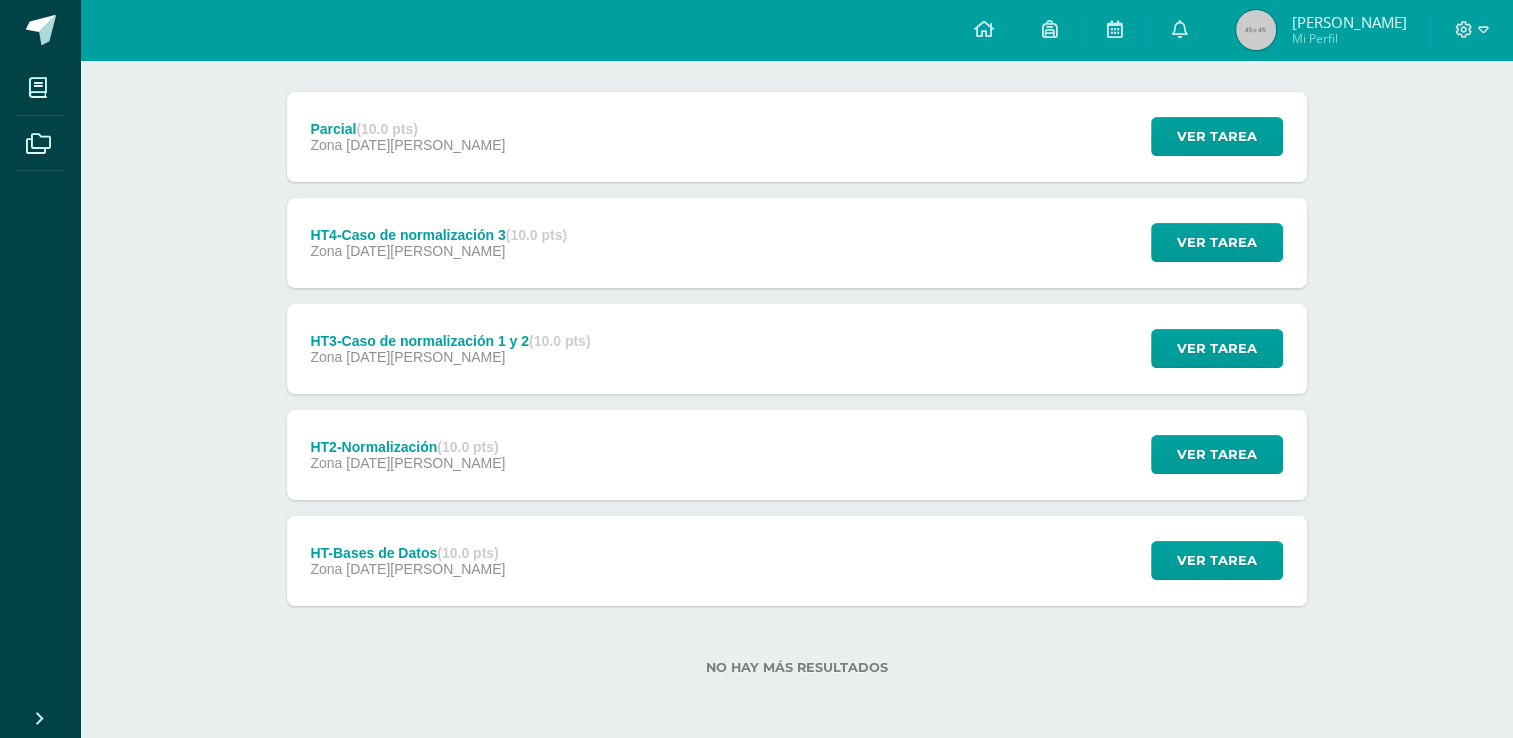 click on "HT3-Caso de normalización 1 y 2  (10.0 pts)
Zona
08 de Julio" at bounding box center [451, 349] 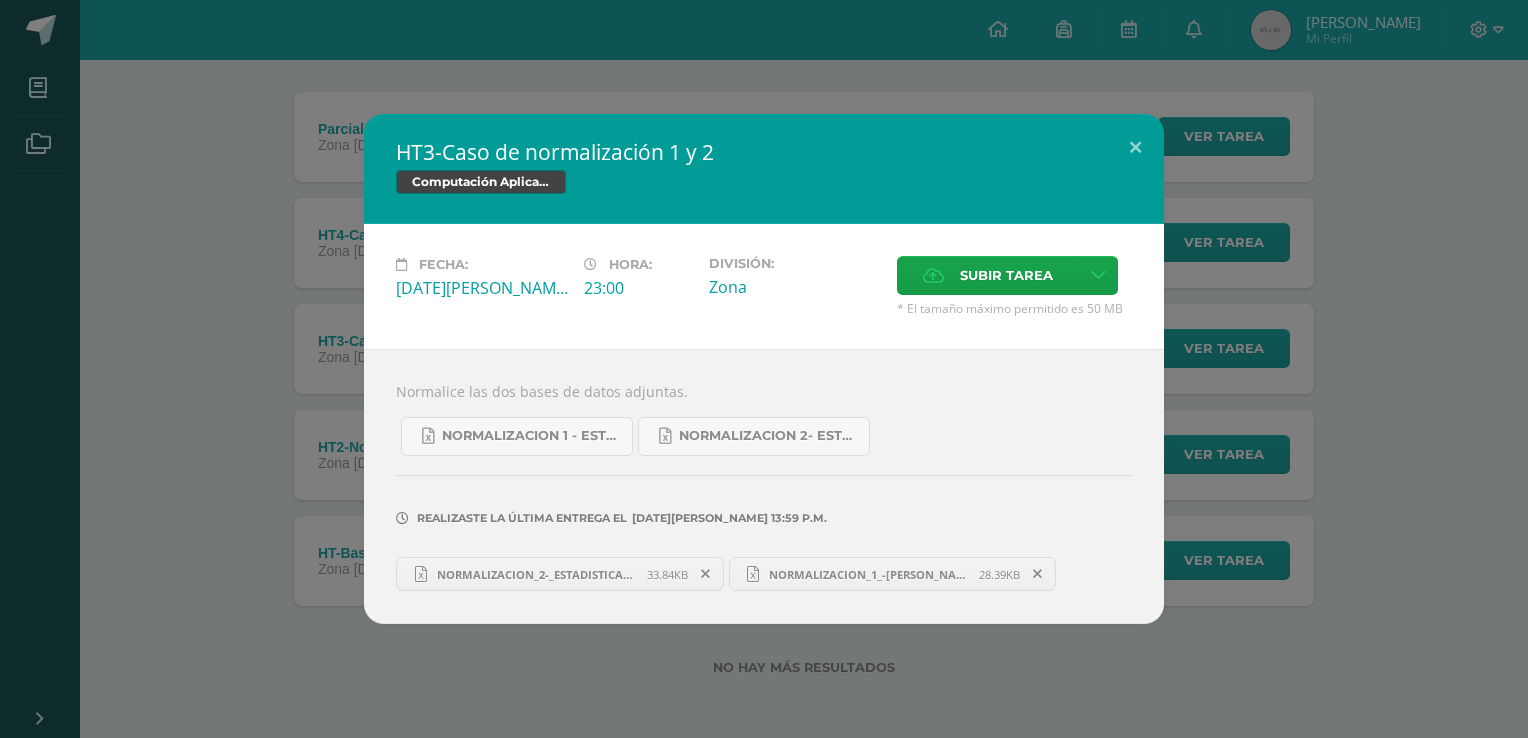 click on "HT3-Caso de normalización 1 y 2
Computación Aplicada
Fecha:
Martes 08 de Julio
Hora:
23:00
División:" at bounding box center [764, 369] 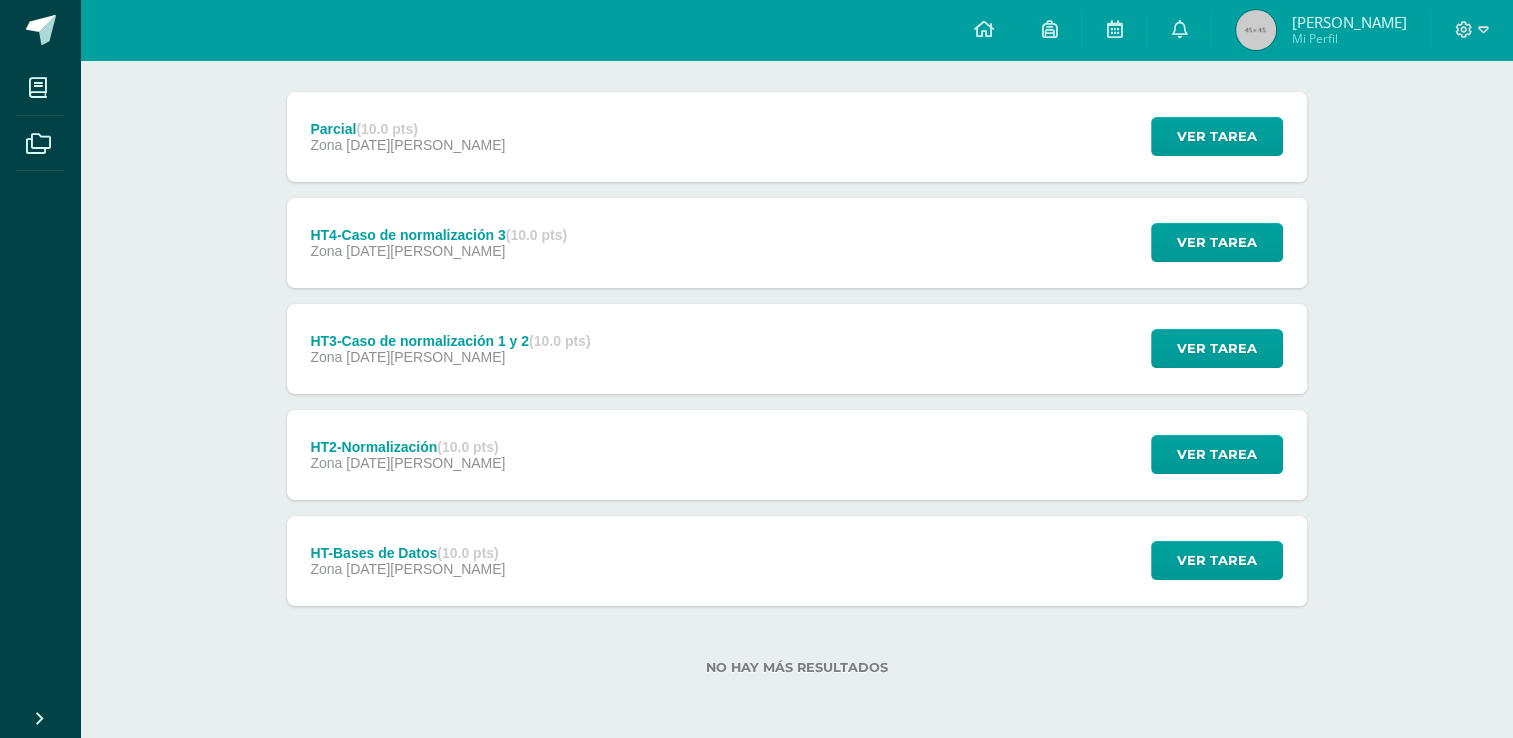 click on "HT4-Caso de normalización 3  (10.0 pts)
Zona
09 de Julio" at bounding box center [439, 243] 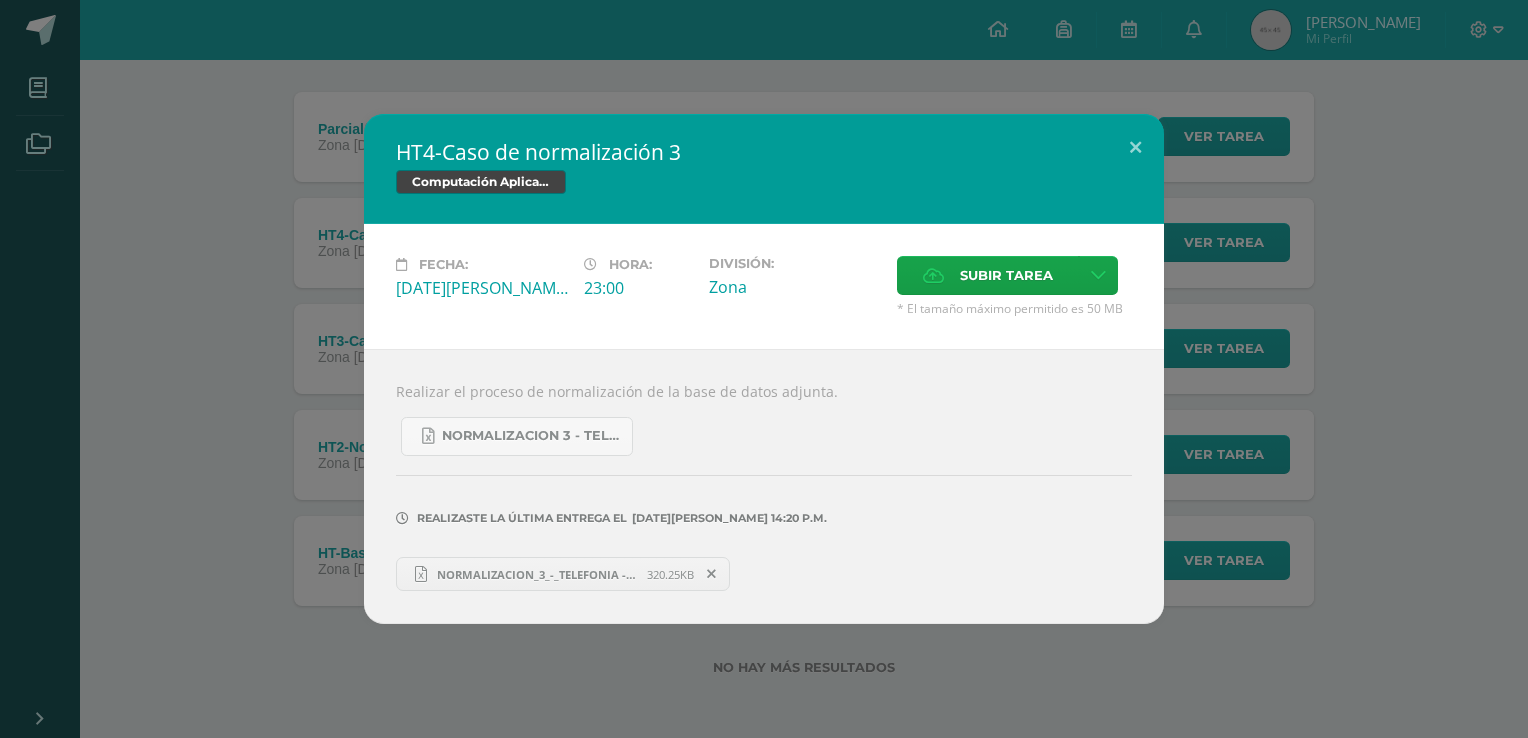 click on "HT4-Caso de normalización 3
Computación Aplicada
Fecha:
Miércoles 09 de Julio
Hora:
23:00
División:" at bounding box center [764, 369] 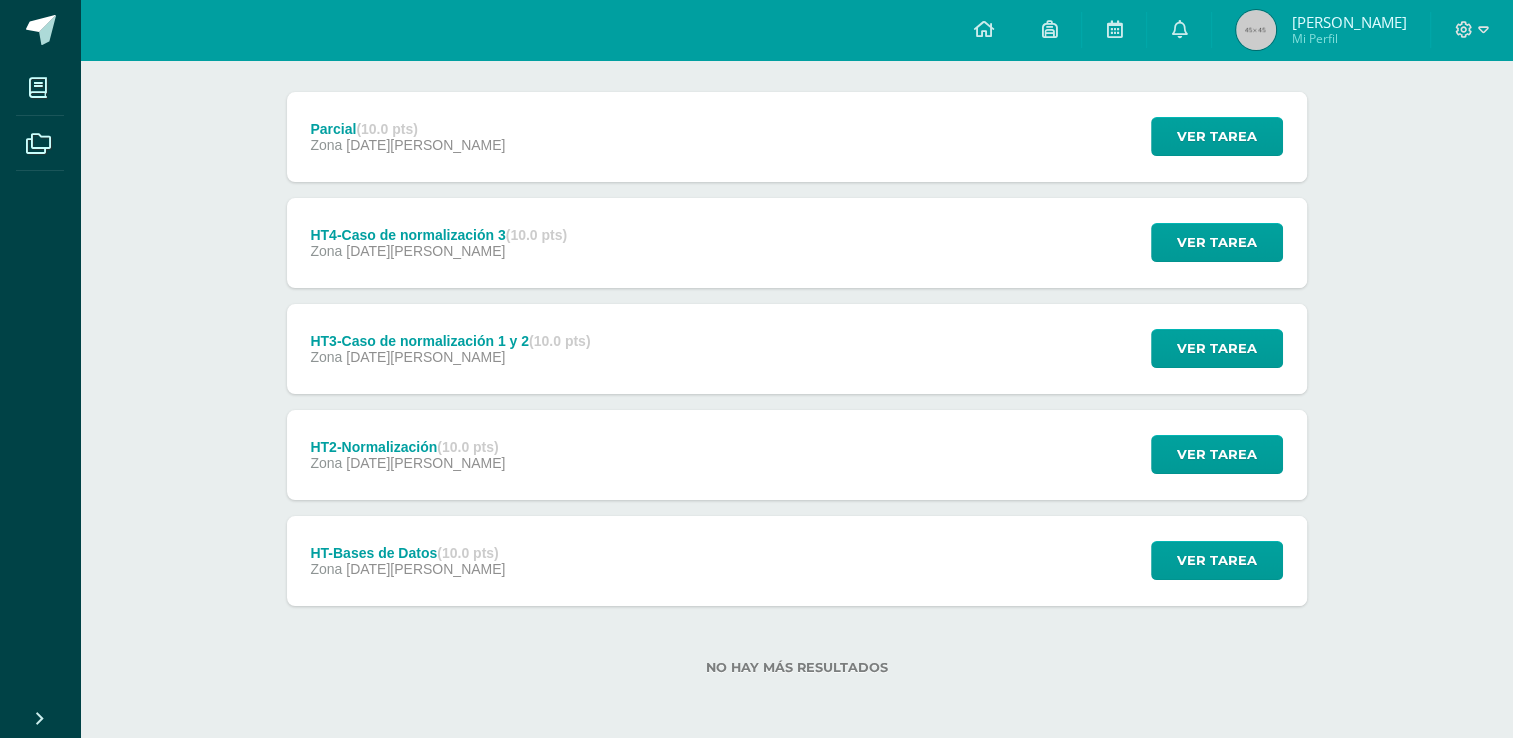 click on "Zona
07 de Julio" at bounding box center [407, 463] 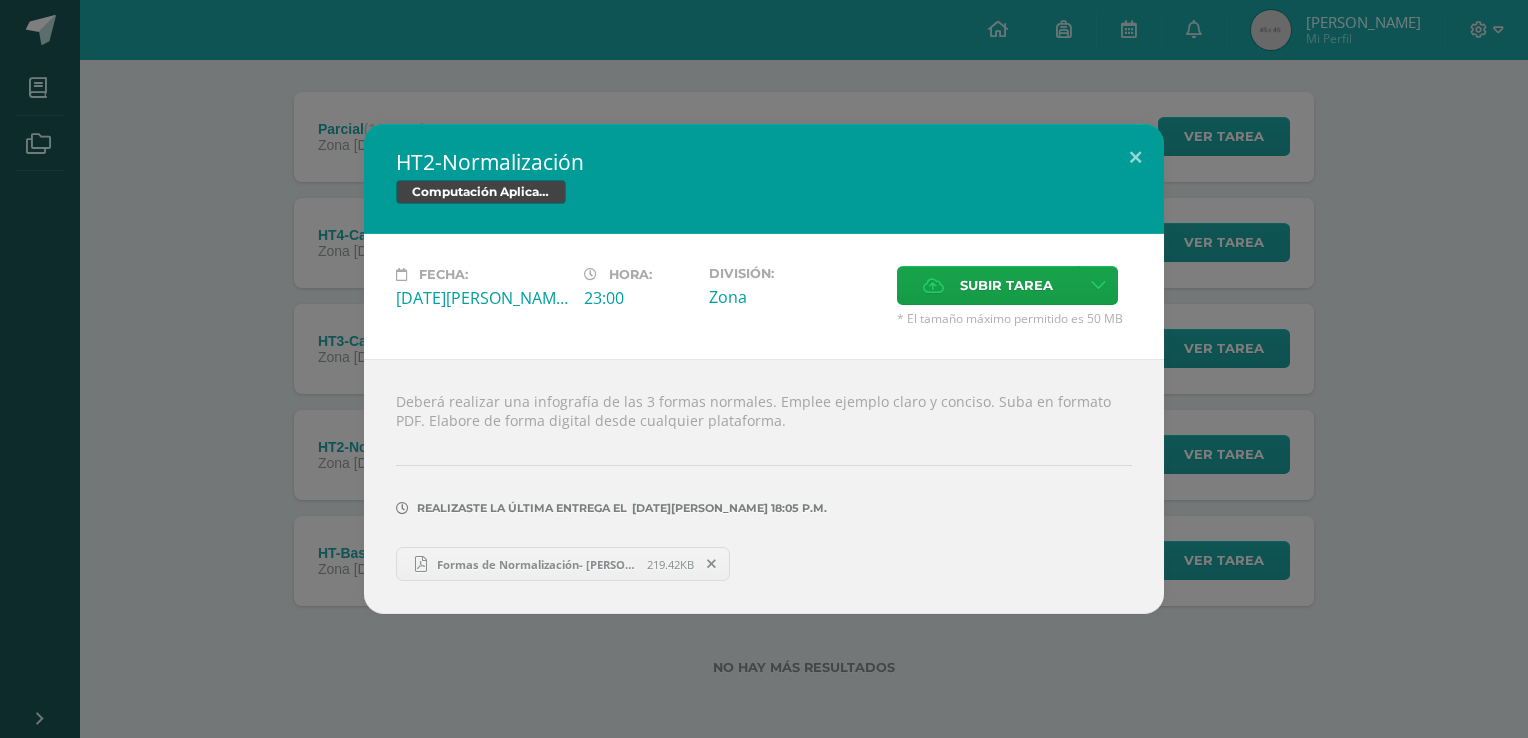 click on "HT2-Normalización
Computación Aplicada
Fecha:
Lunes 07 de Julio
Hora:
23:00
División:
Subir tarea" at bounding box center (764, 369) 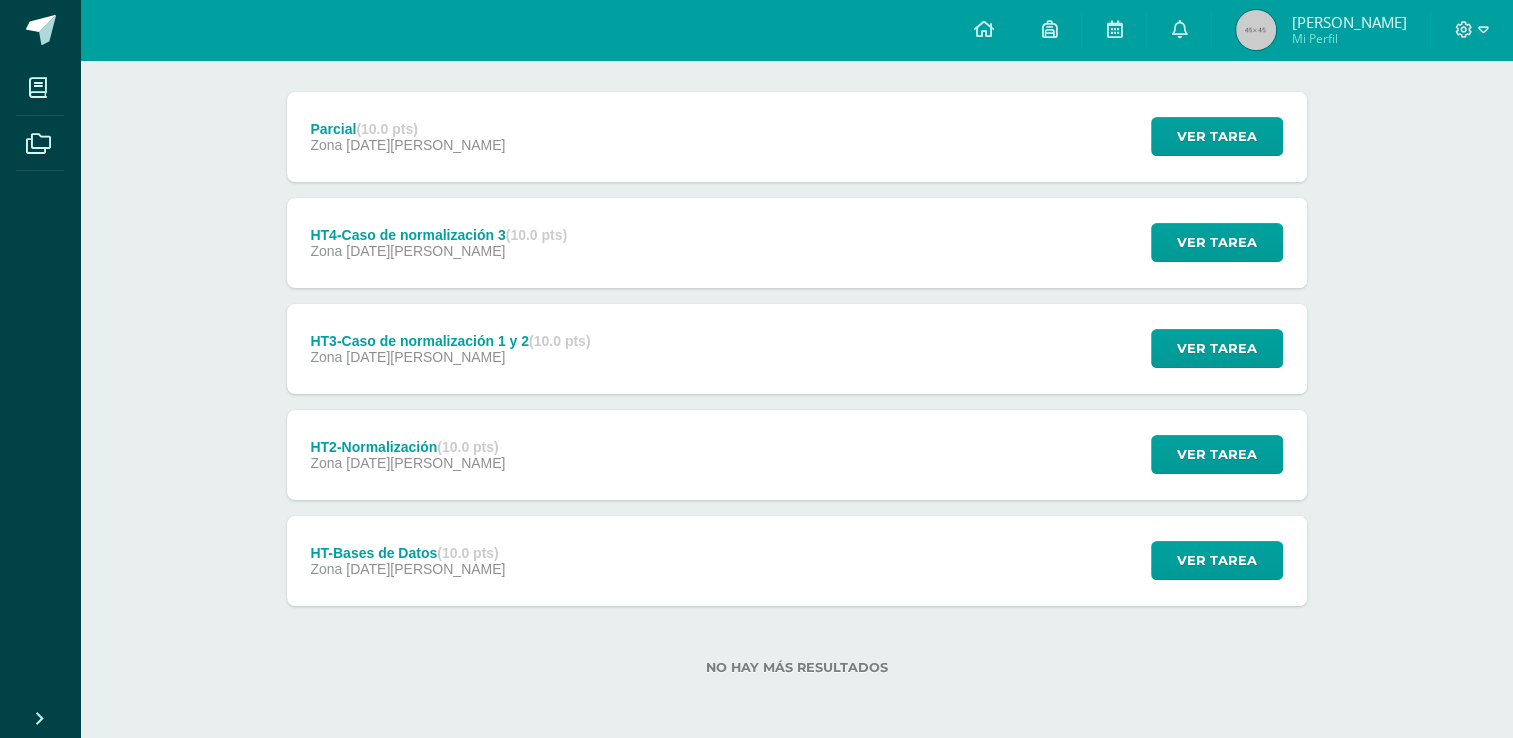 click on "Computación Aplicada
Cuarto Bachillerato "A"
Anuncios
Actividades
Unidad 3                             Unidad 1 Unidad 2 Unidad 3 Unidad 4
Parcial  (10.0 pts)
Zona
14 de Julio
Ver tarea
Parcial
Computación Aplicada
Cargando contenido
Realizar el caso de normalización." at bounding box center [796, 279] 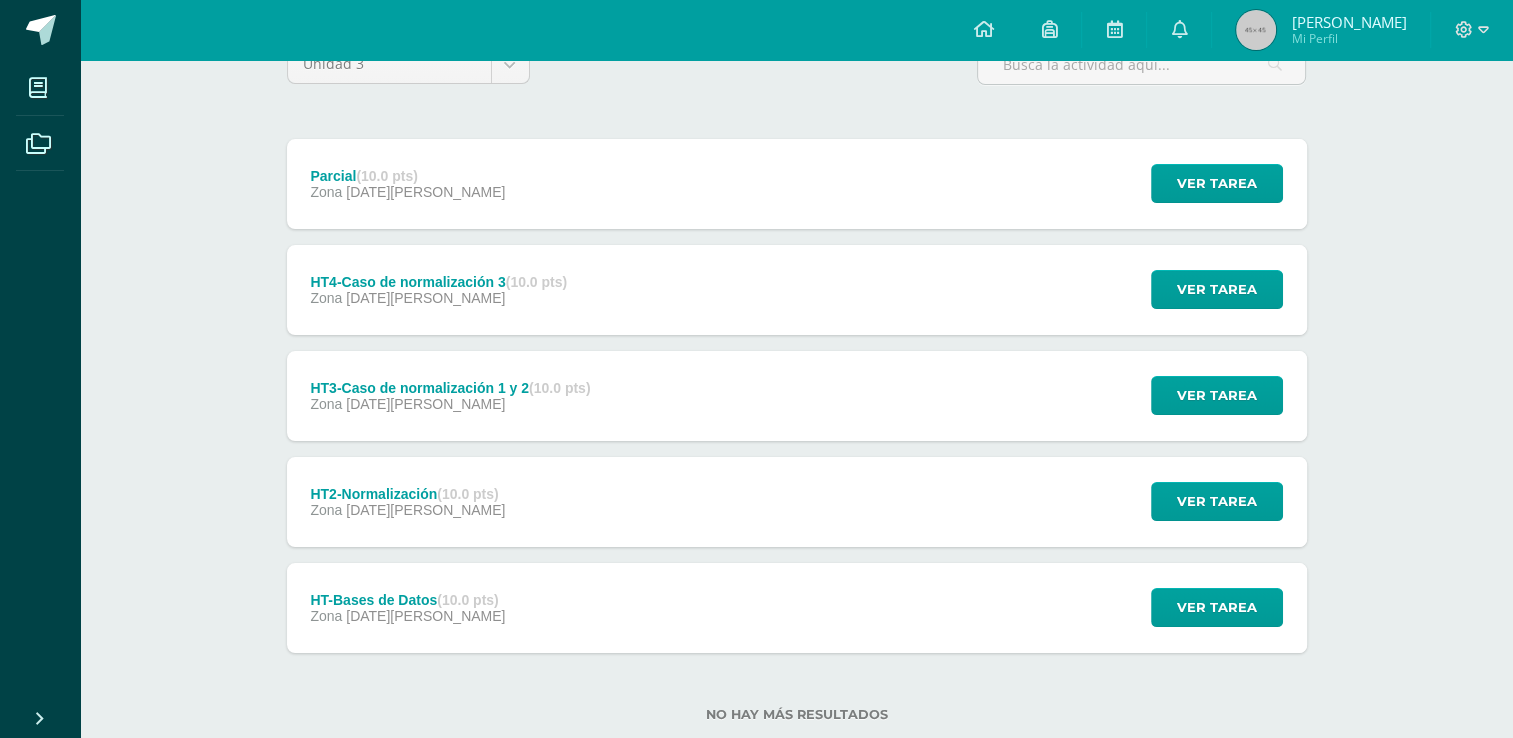 scroll, scrollTop: 193, scrollLeft: 0, axis: vertical 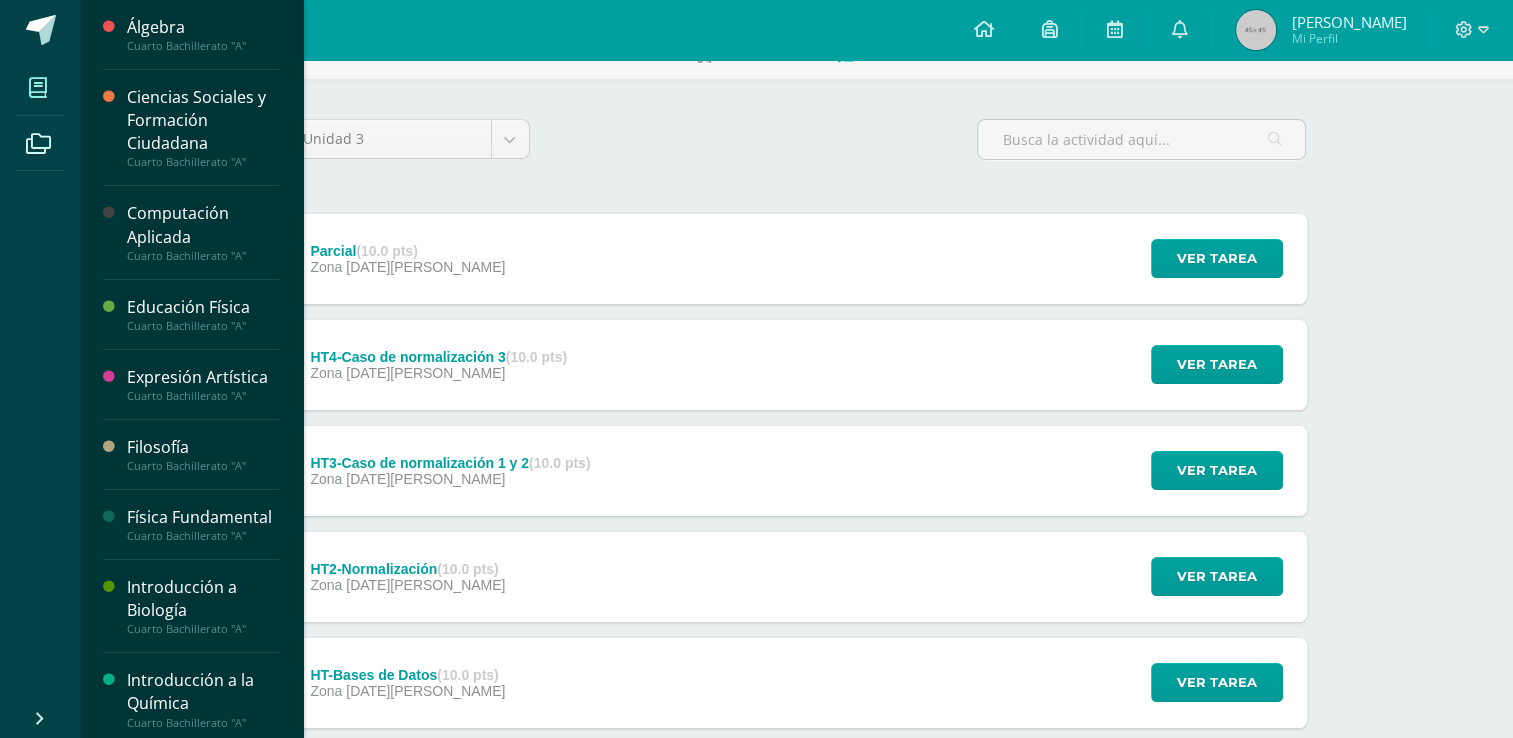 click at bounding box center (38, 87) 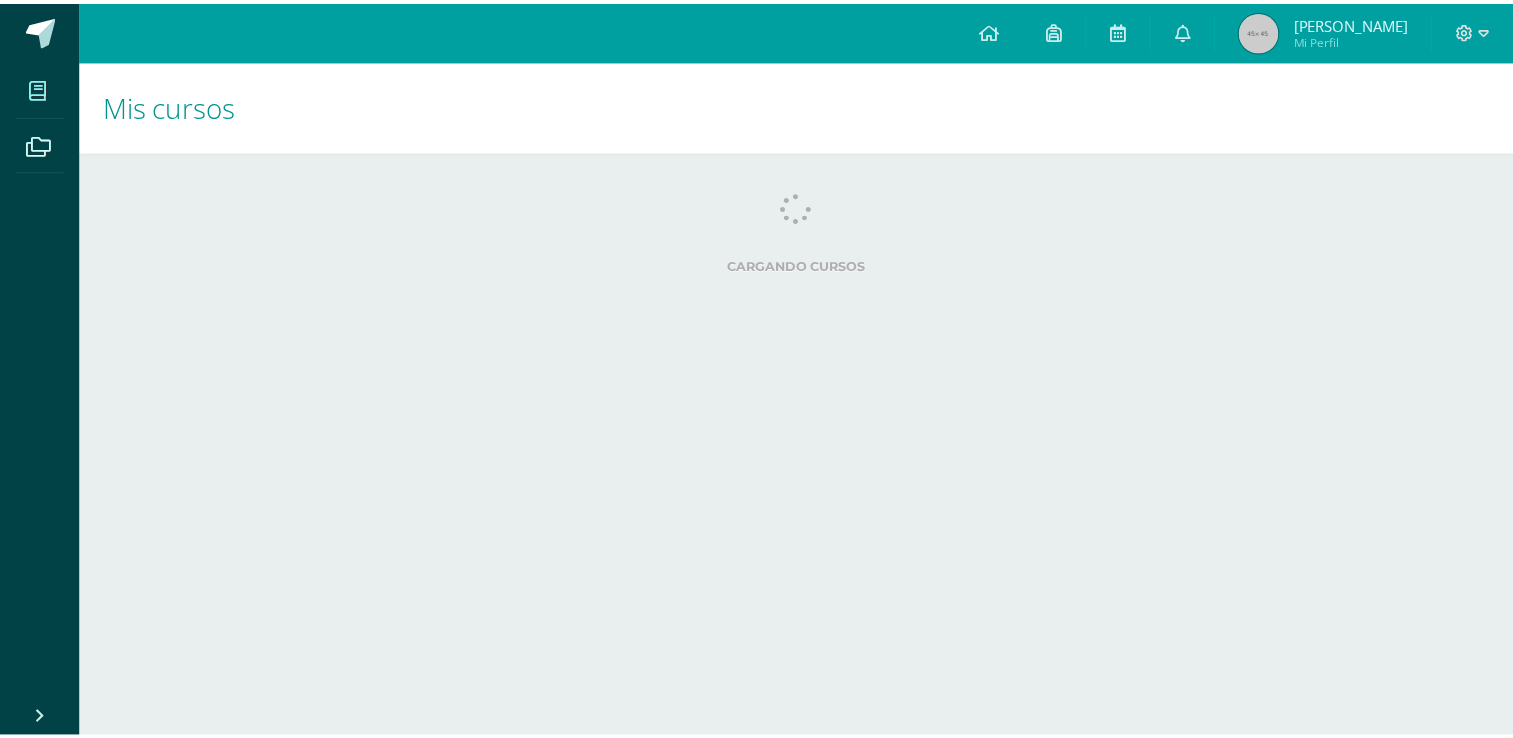 scroll, scrollTop: 0, scrollLeft: 0, axis: both 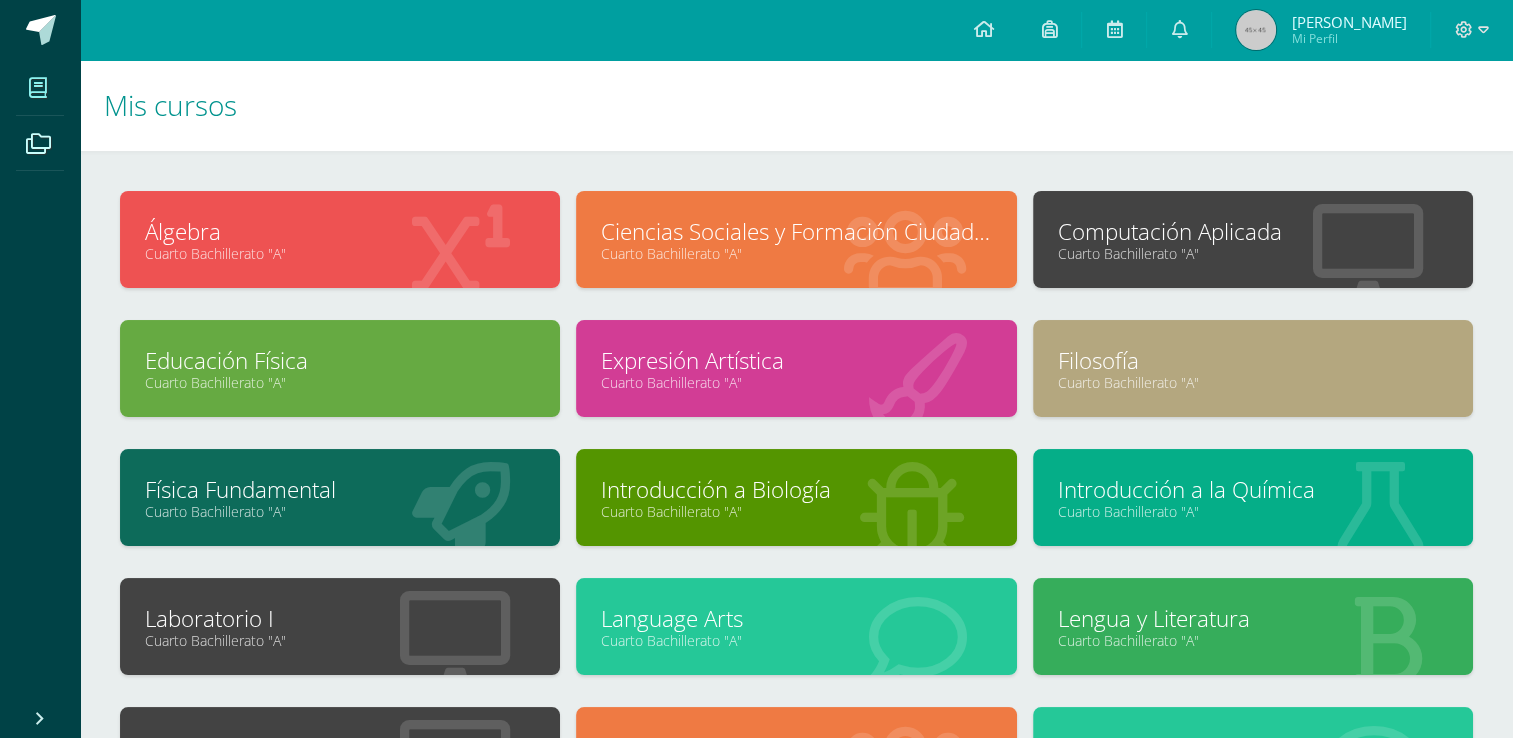 click on "Cuarto Bachillerato "A"" at bounding box center (340, 640) 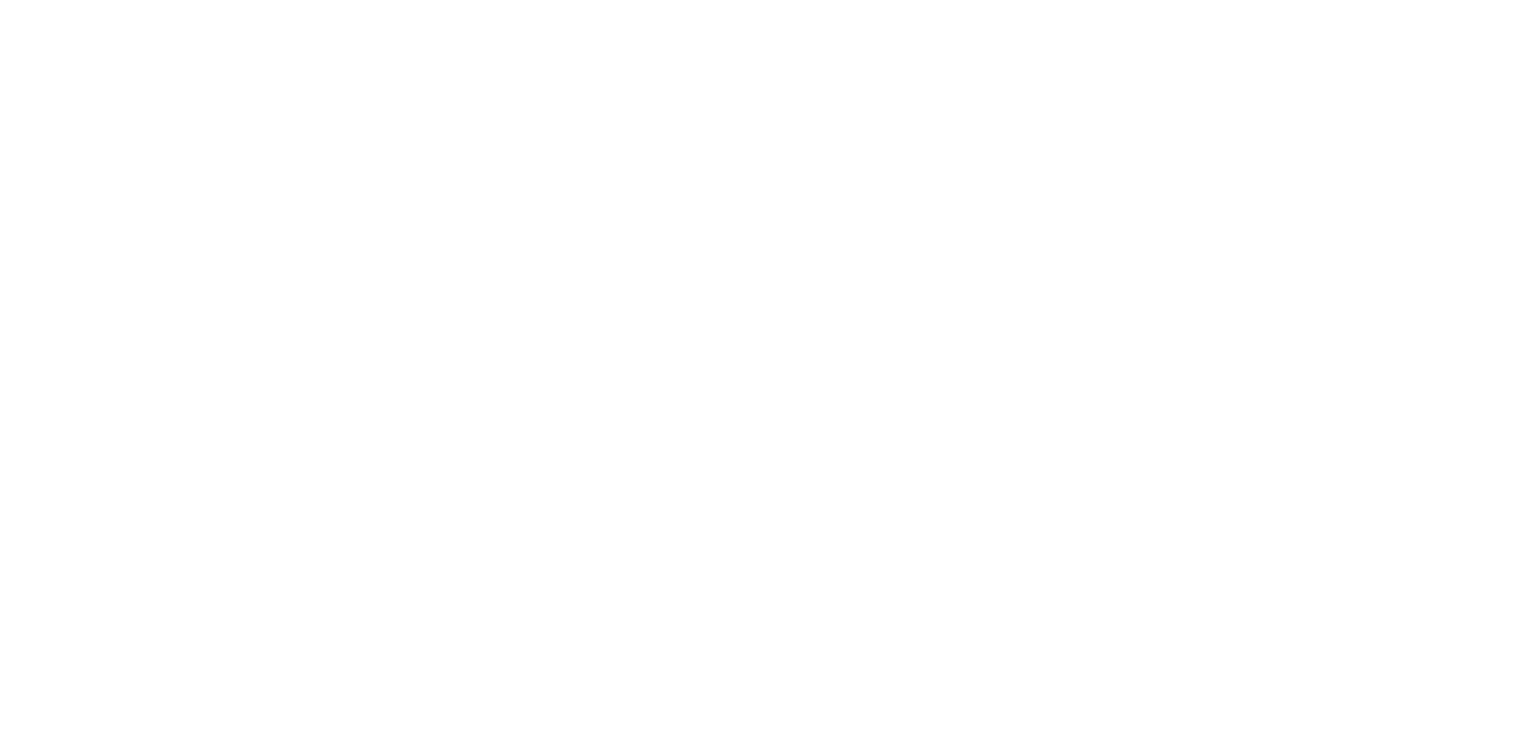 scroll, scrollTop: 0, scrollLeft: 0, axis: both 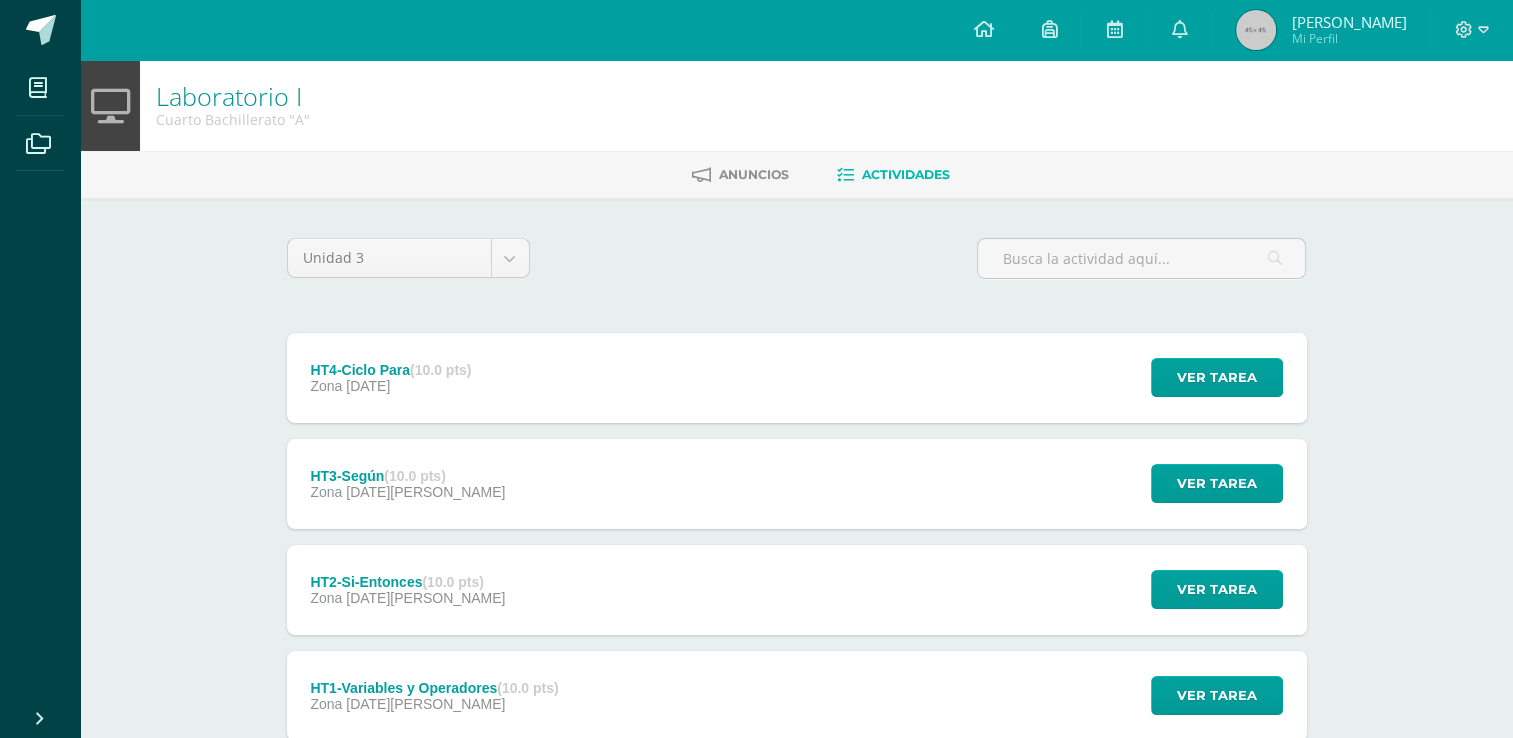 click on "HT4-Ciclo Para  (10.0 pts)
Zona
[DATE]
Ver tarea
HT4-Ciclo Para
Laboratorio I
Cargando contenido" at bounding box center (797, 378) 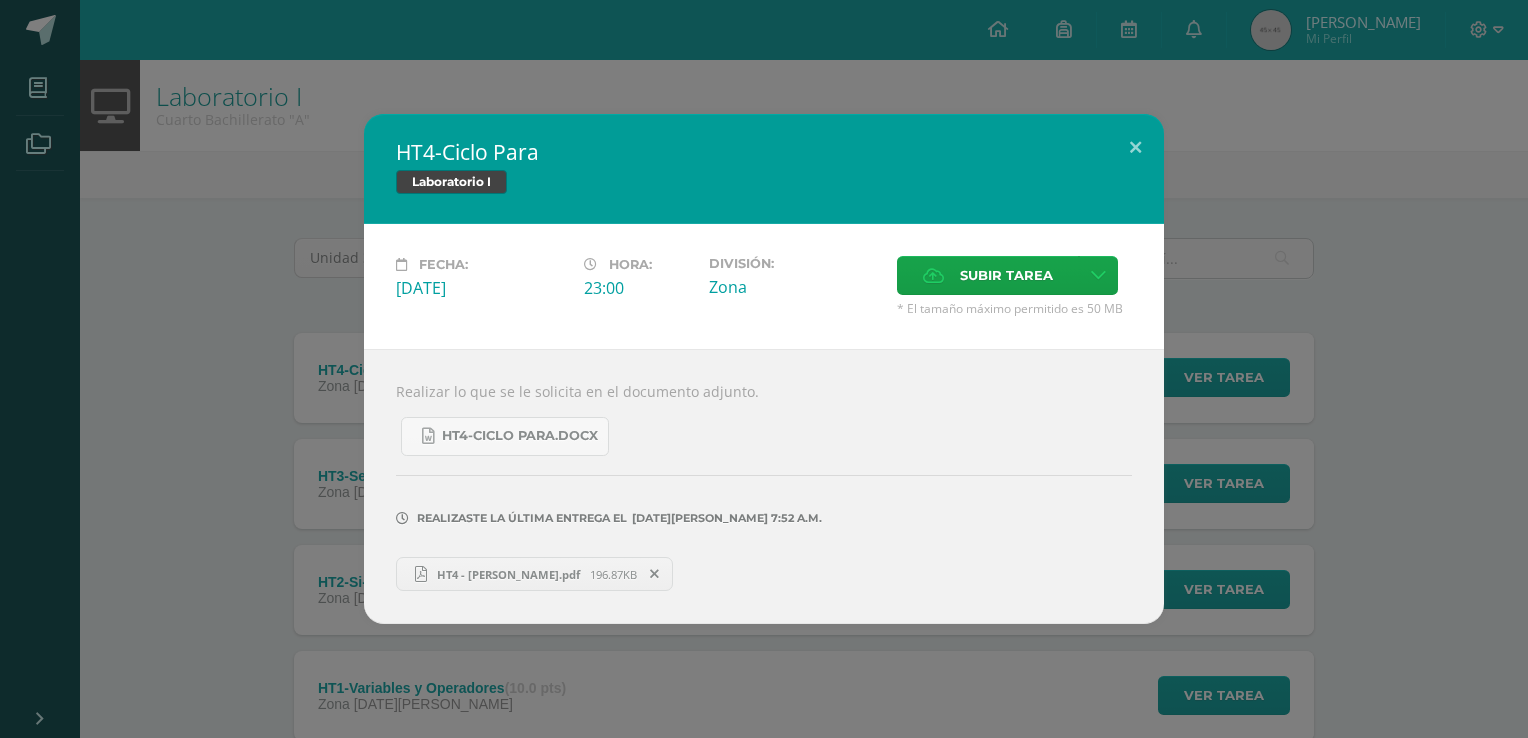 click on "HT4-Ciclo Para
Laboratorio I
Fecha:
[DATE][PERSON_NAME]:
23:00
División:
Zona
Aceptar" at bounding box center [764, 369] 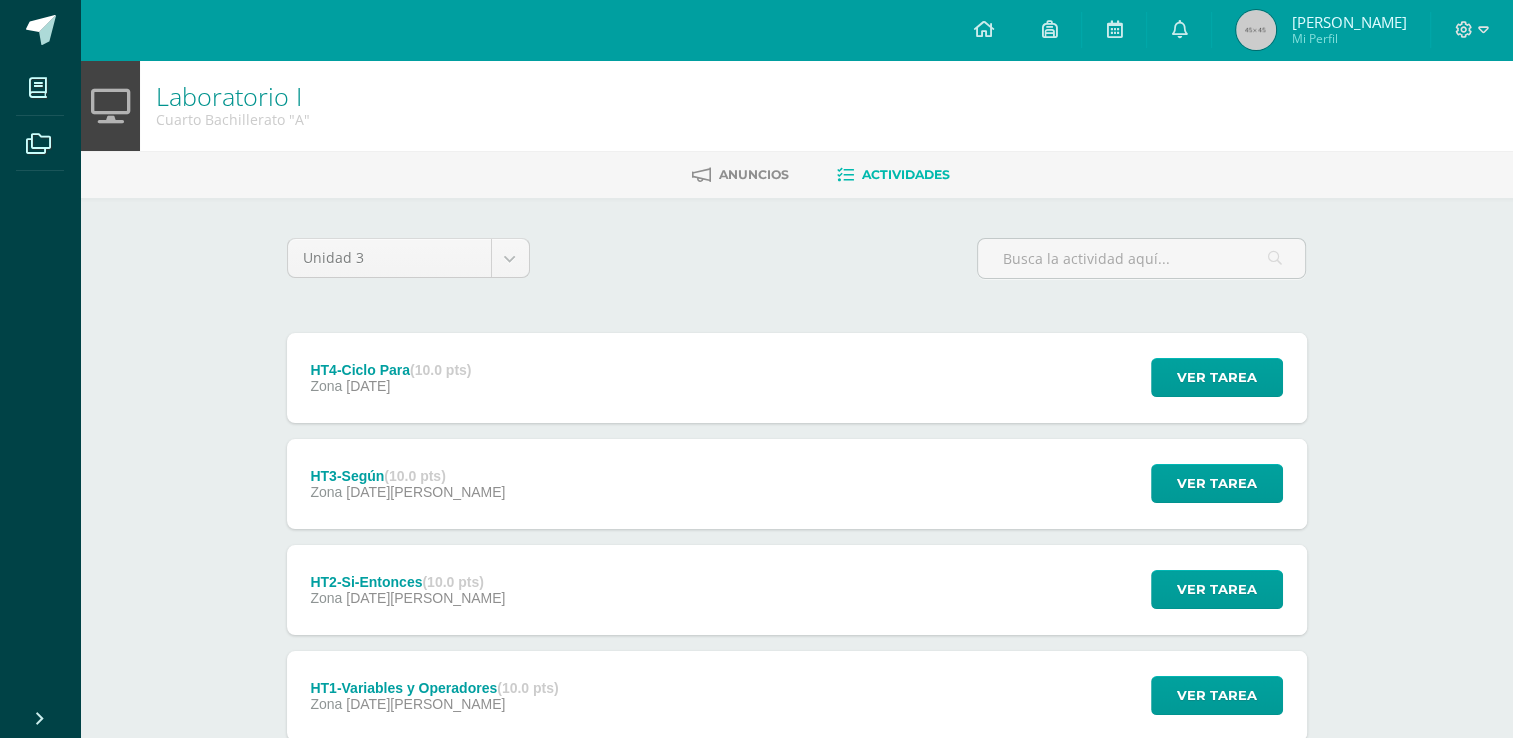 scroll, scrollTop: 241, scrollLeft: 0, axis: vertical 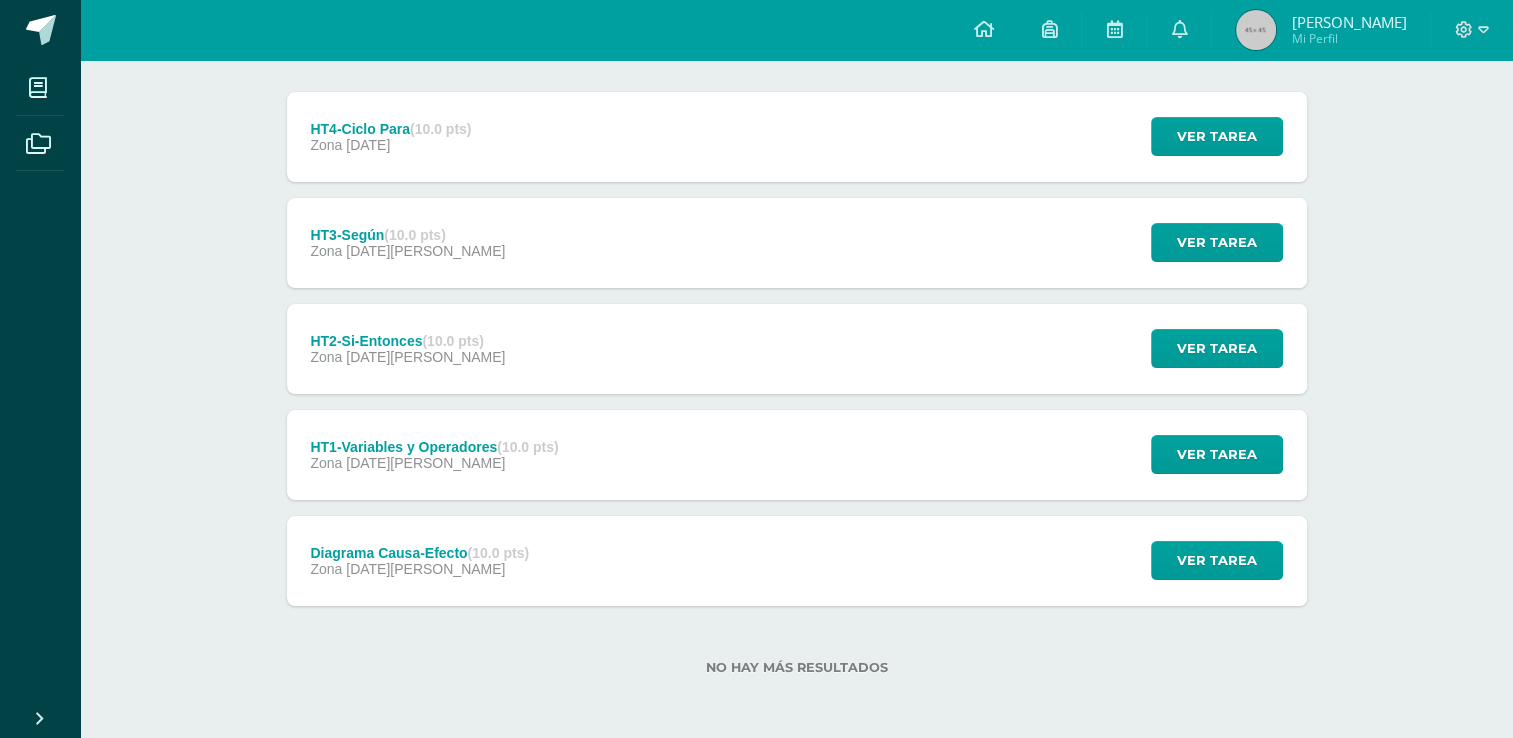 click on "Diagrama Causa-Efecto  (10.0 pts)
Zona
[DATE][PERSON_NAME]
Ver tarea
Diagrama Causa-Efecto
Laboratorio I
Cargando contenido" at bounding box center (797, 561) 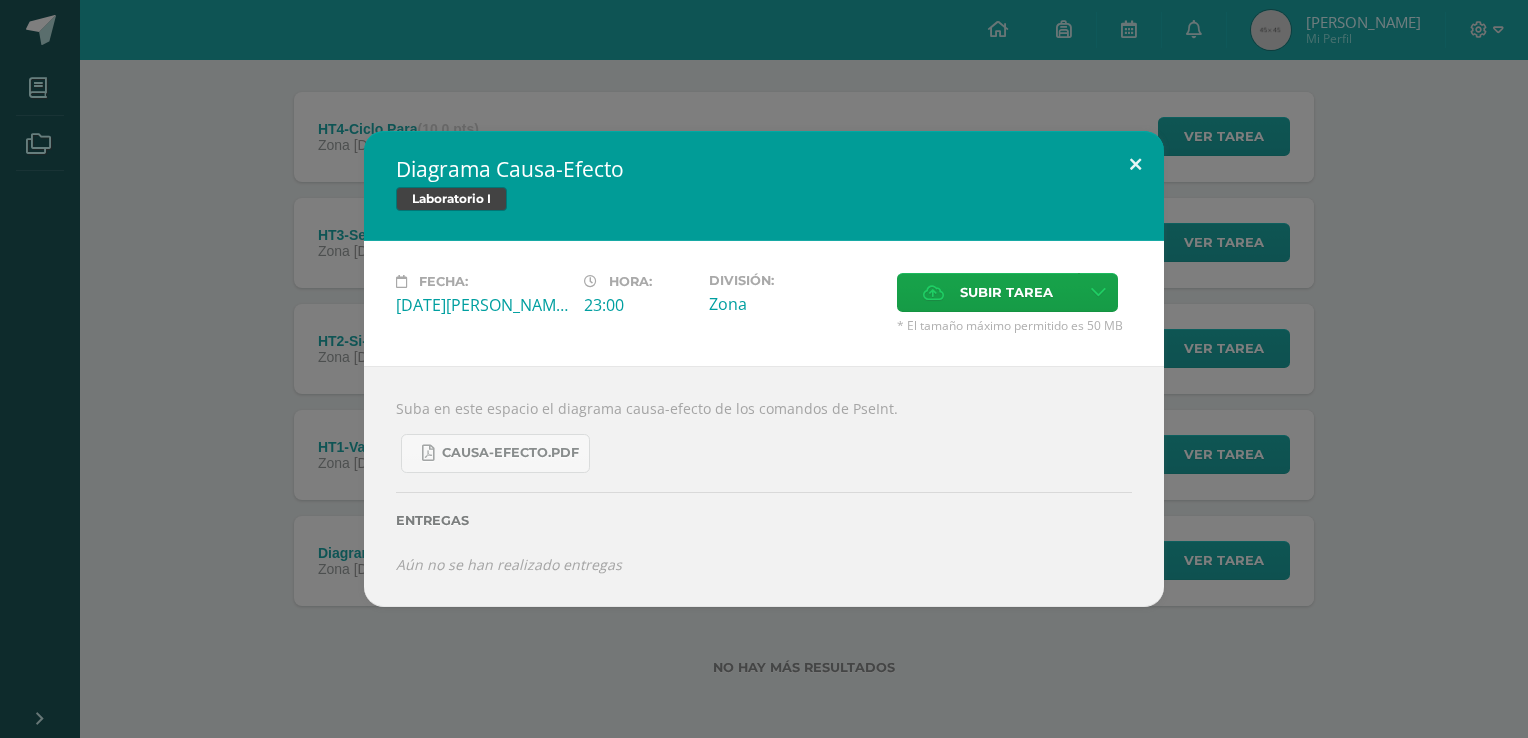 click at bounding box center [1135, 165] 